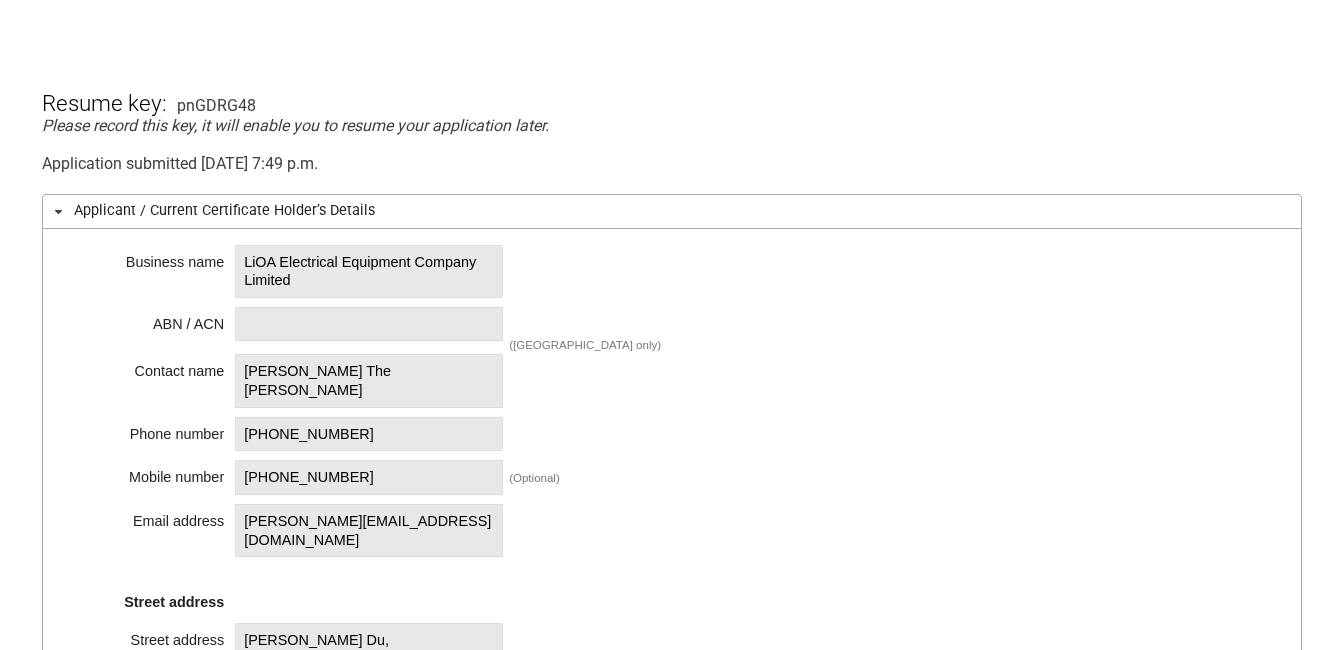 scroll, scrollTop: 300, scrollLeft: 0, axis: vertical 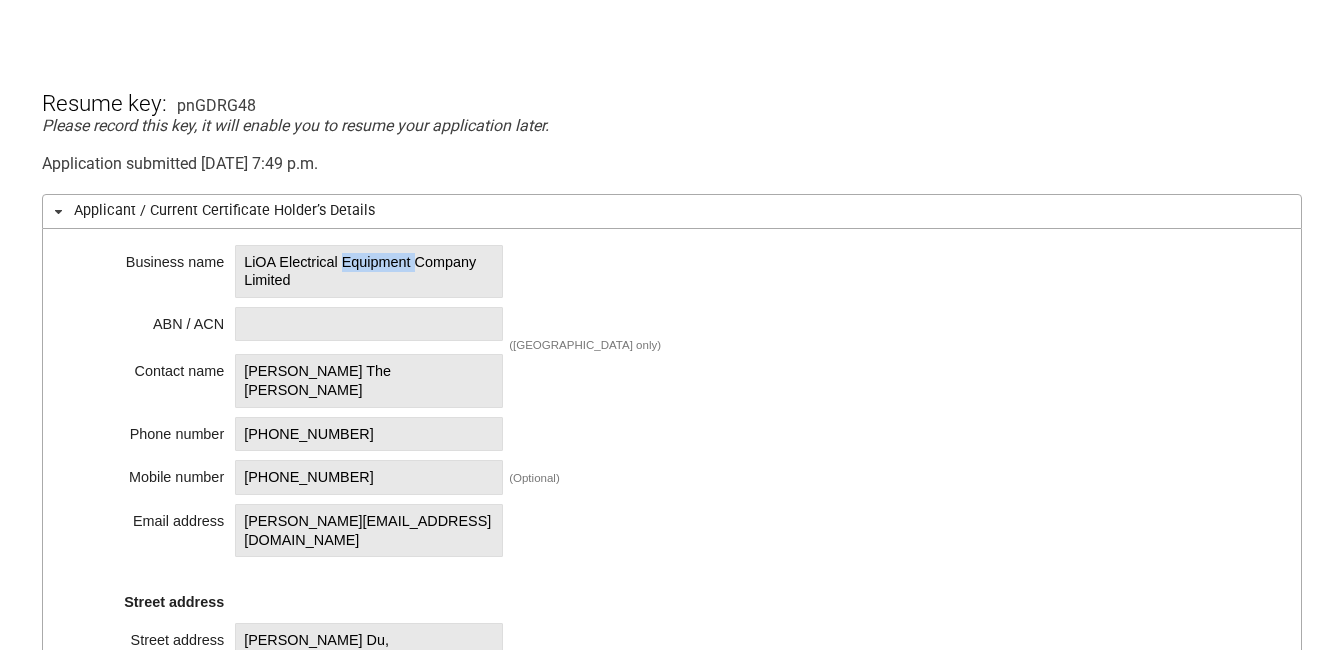 click on "LiOA Electrical Equipment Company Limited" at bounding box center [369, 271] 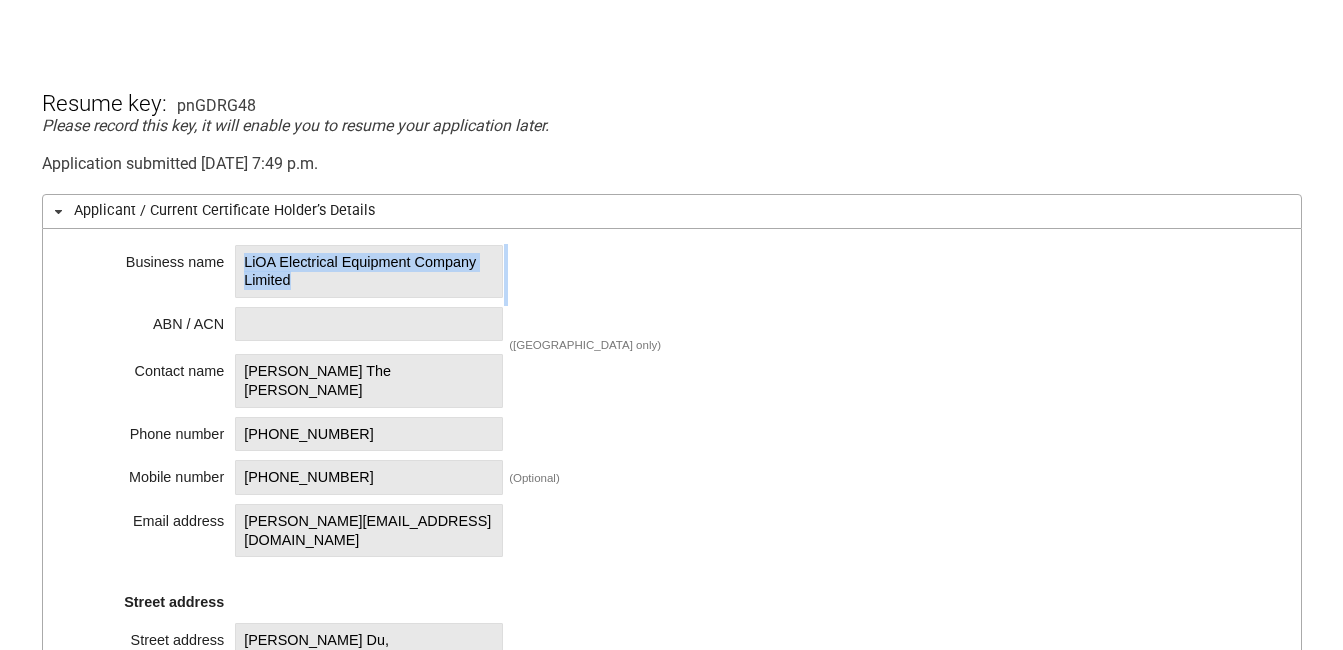 click on "LiOA Electrical Equipment Company Limited" at bounding box center [369, 271] 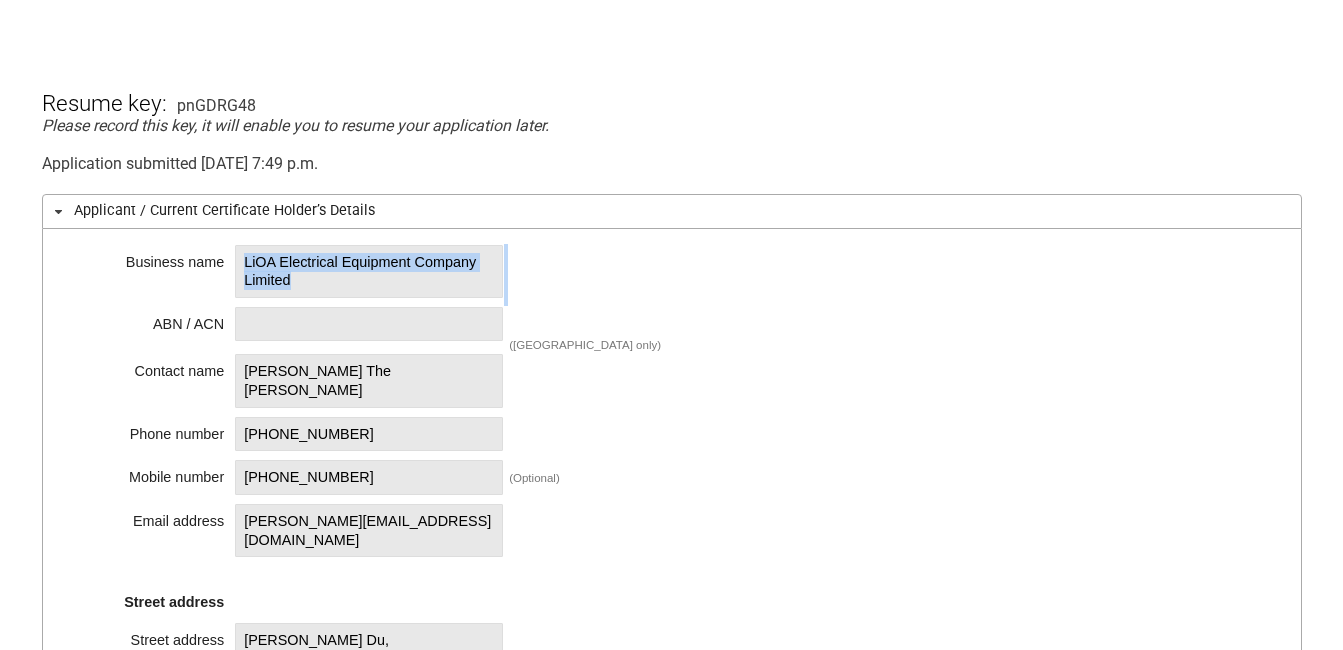 copy on "LiOA Electrical Equipment Company Limited" 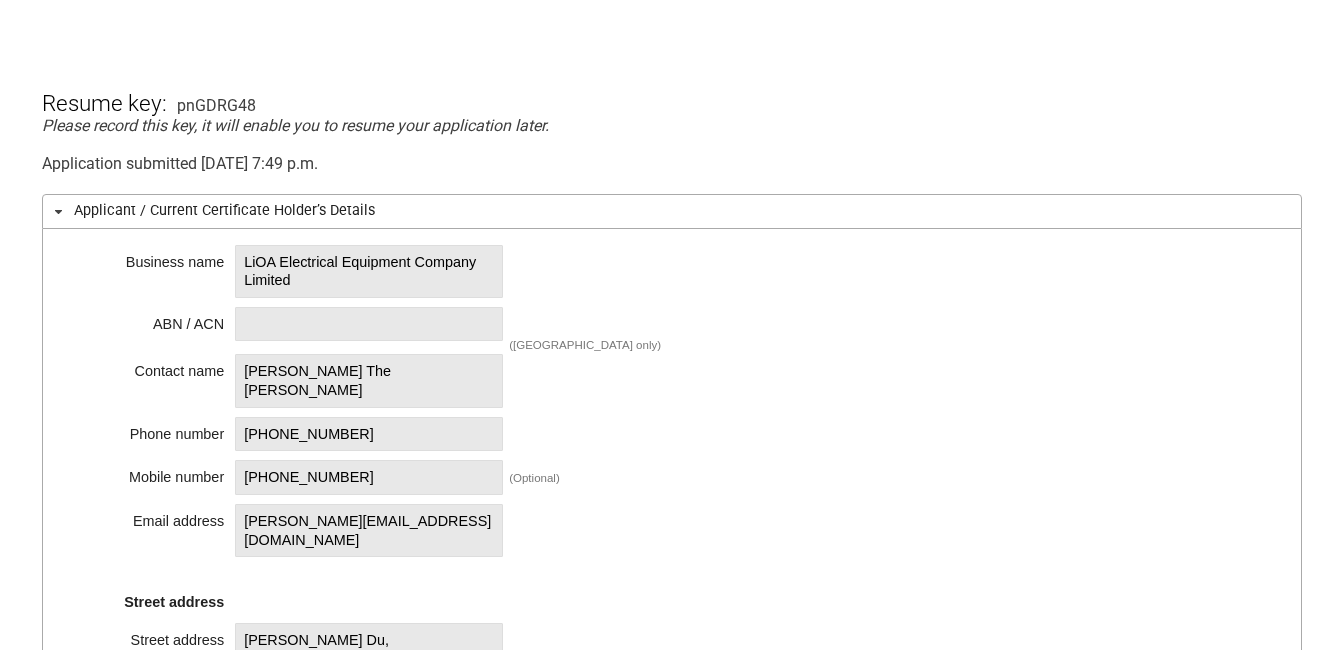 click on "[PERSON_NAME] The [PERSON_NAME]" at bounding box center [369, 380] 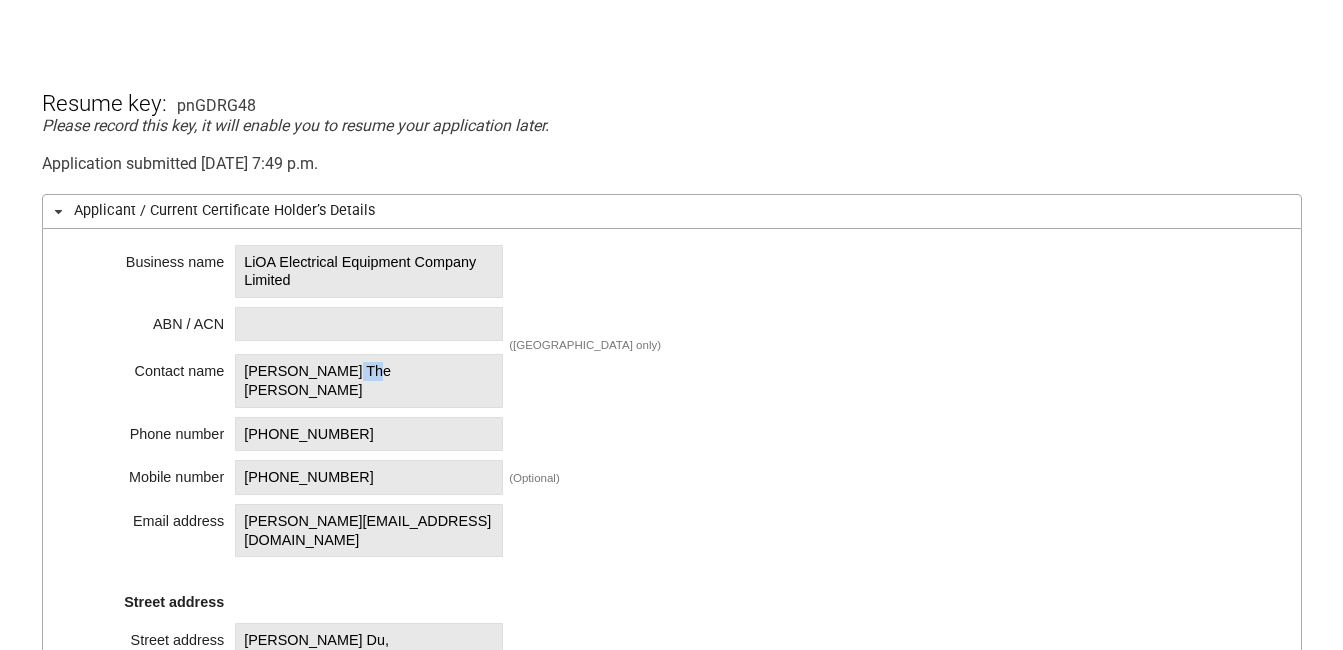 click on "[PERSON_NAME] The [PERSON_NAME]" at bounding box center [369, 380] 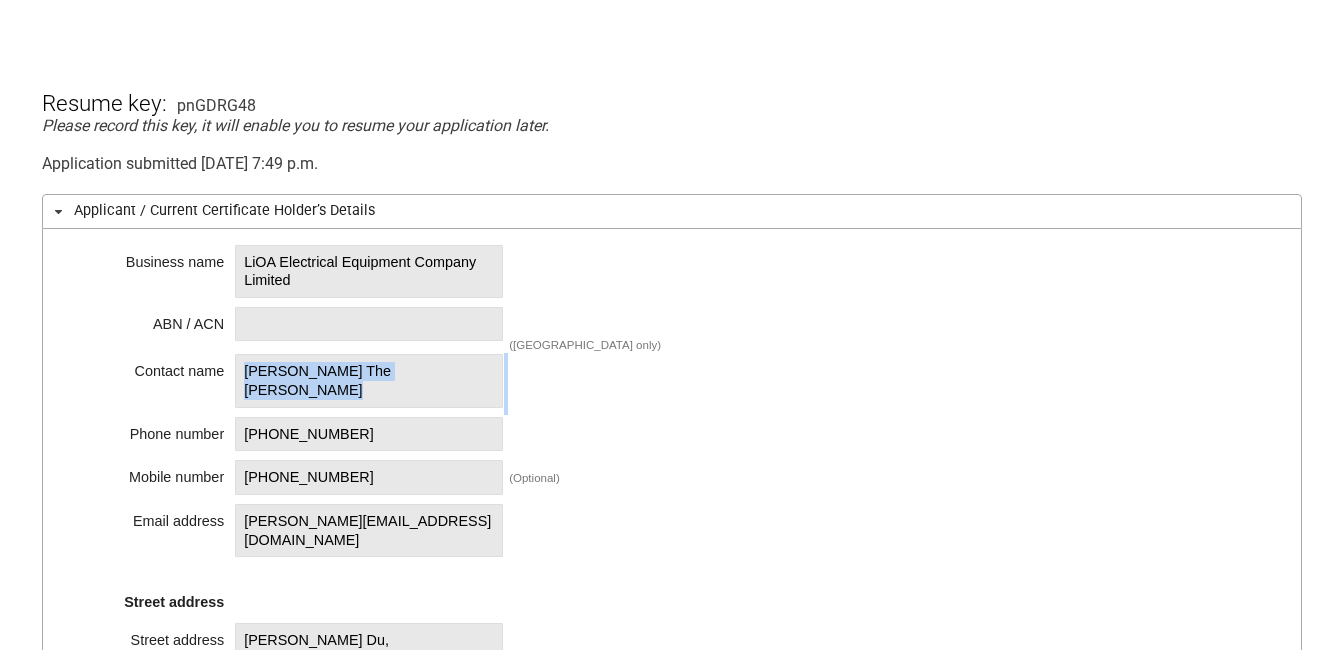 click on "[PERSON_NAME] The [PERSON_NAME]" at bounding box center [369, 380] 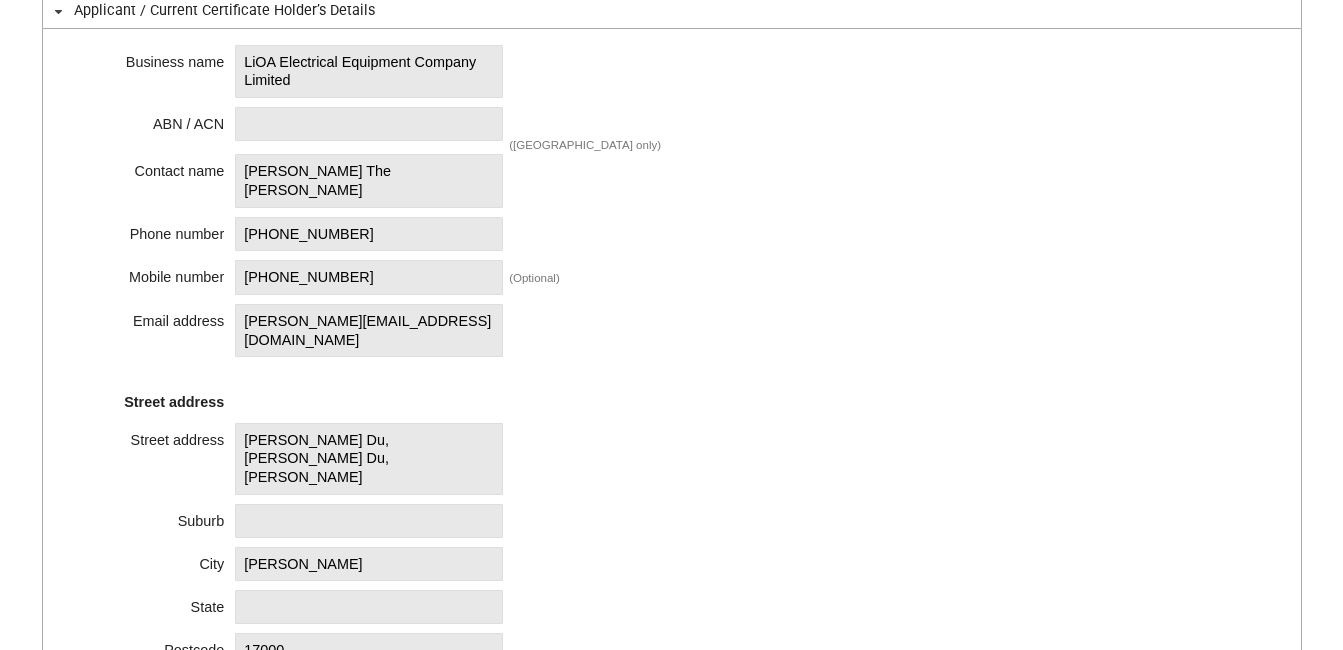 click on "[PERSON_NAME] Du, [PERSON_NAME] Du, [PERSON_NAME]" at bounding box center (369, 459) 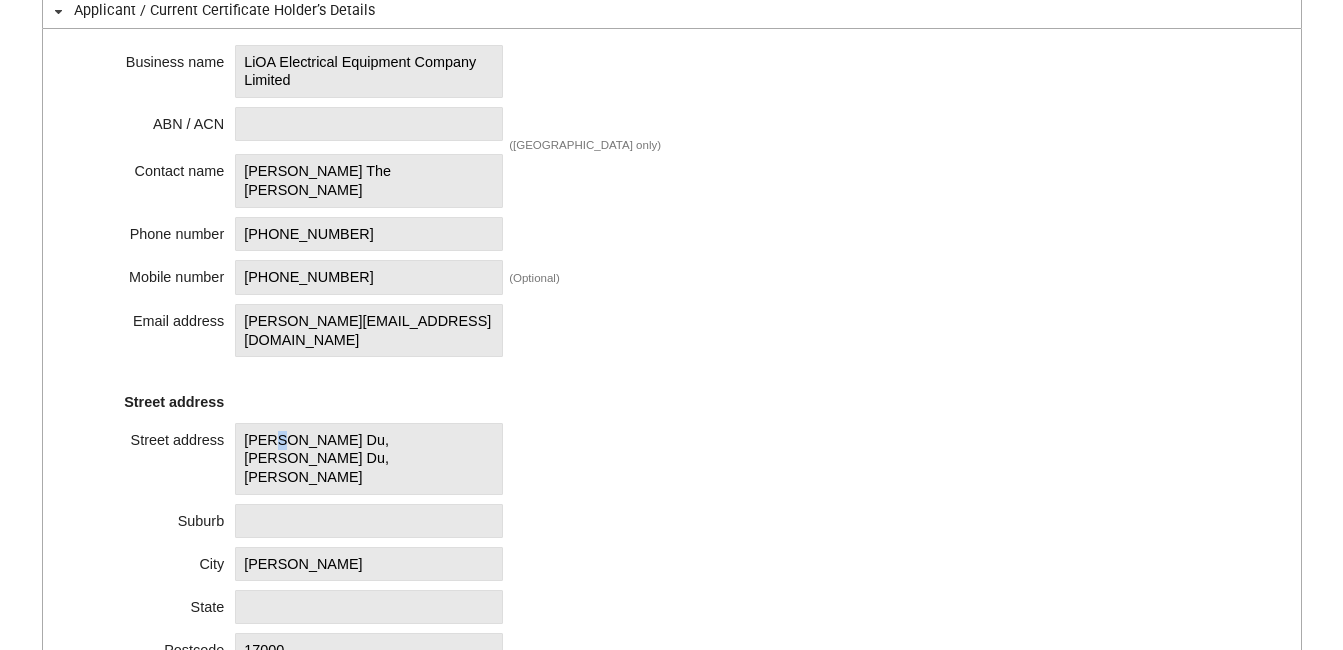 click on "[PERSON_NAME] Du, [PERSON_NAME] Du, [PERSON_NAME]" at bounding box center (369, 459) 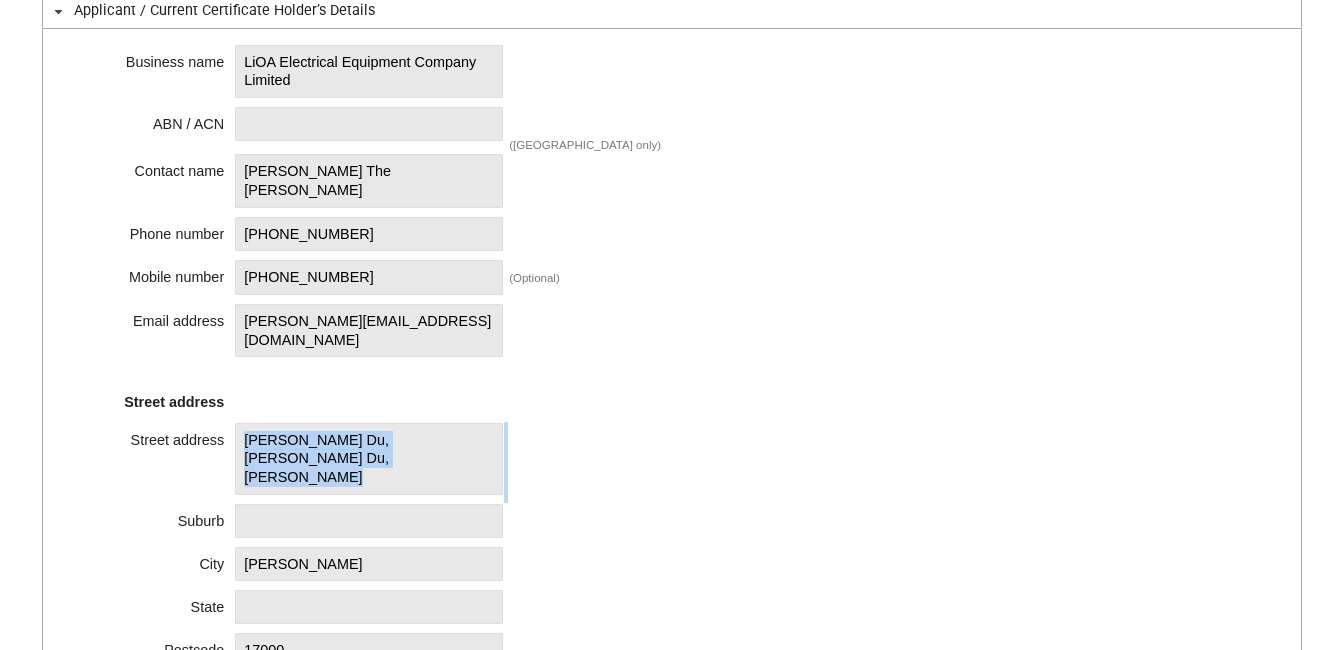 click on "[PERSON_NAME] Du, [PERSON_NAME] Du, [PERSON_NAME]" at bounding box center [369, 459] 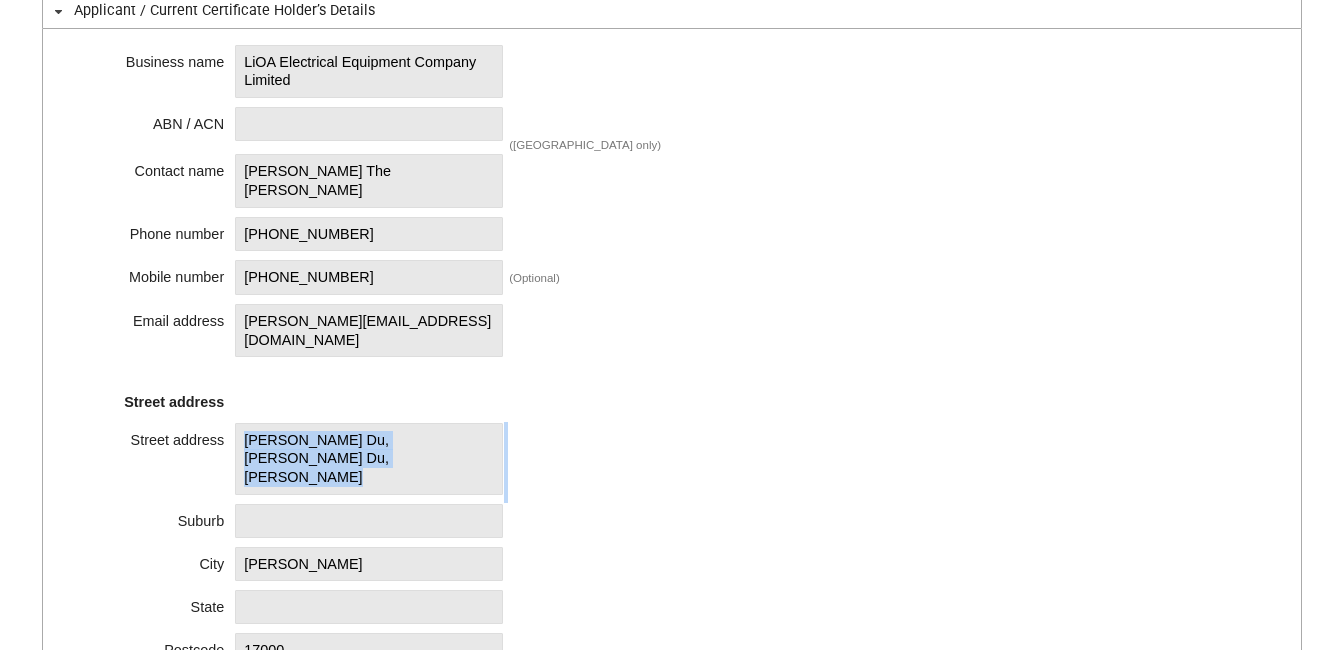 click on "[PERSON_NAME] Du, [PERSON_NAME] Du, [PERSON_NAME]" at bounding box center [369, 459] 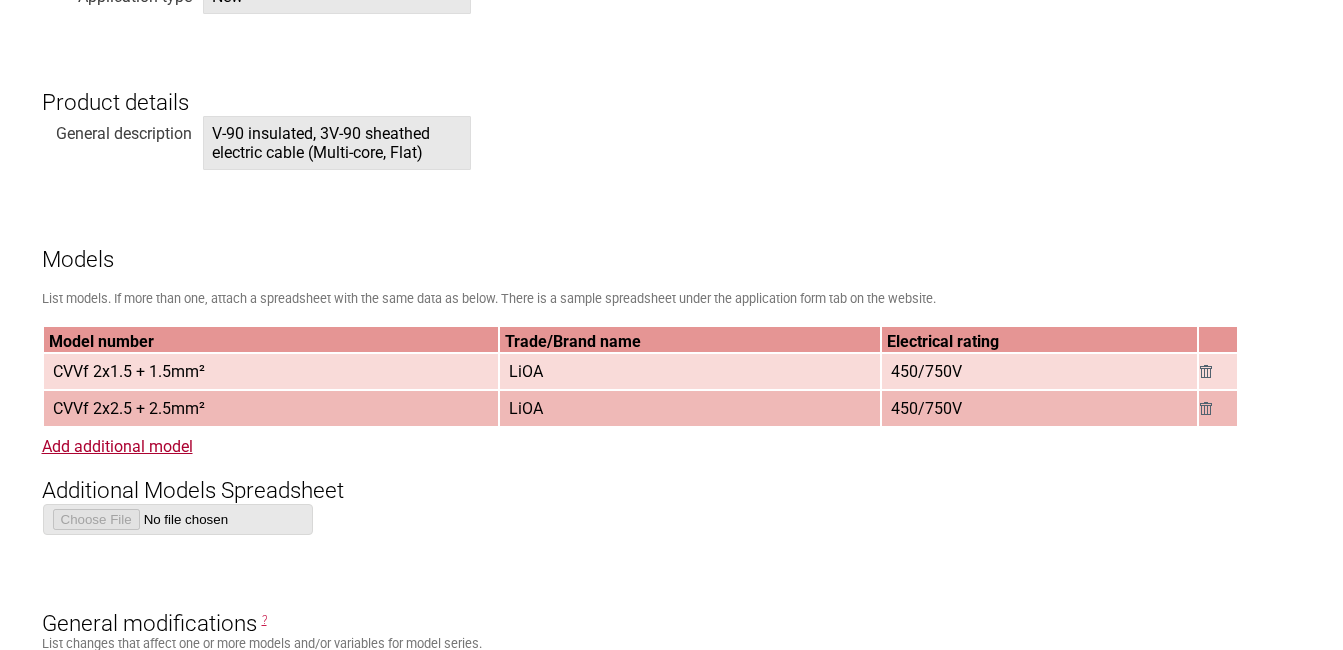scroll, scrollTop: 1200, scrollLeft: 0, axis: vertical 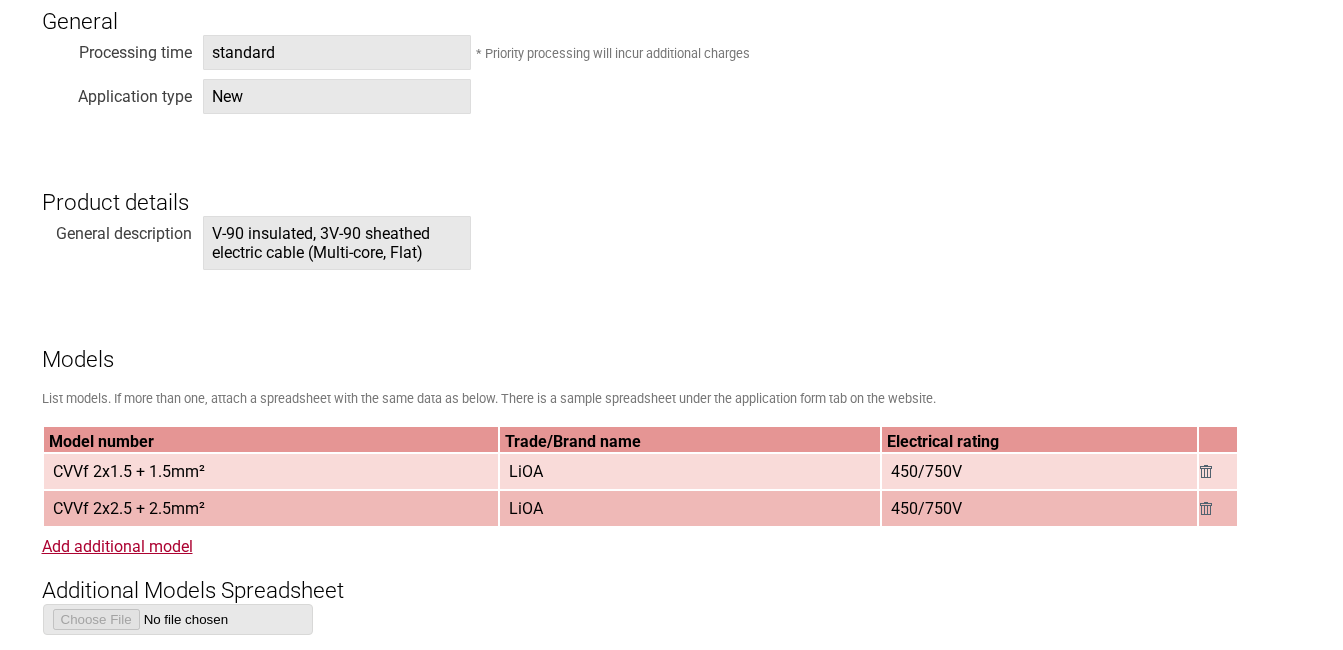 click on "V-90 insulated, 3V-90 sheathed electric cable  (Multi-core, Flat)" at bounding box center [337, 243] 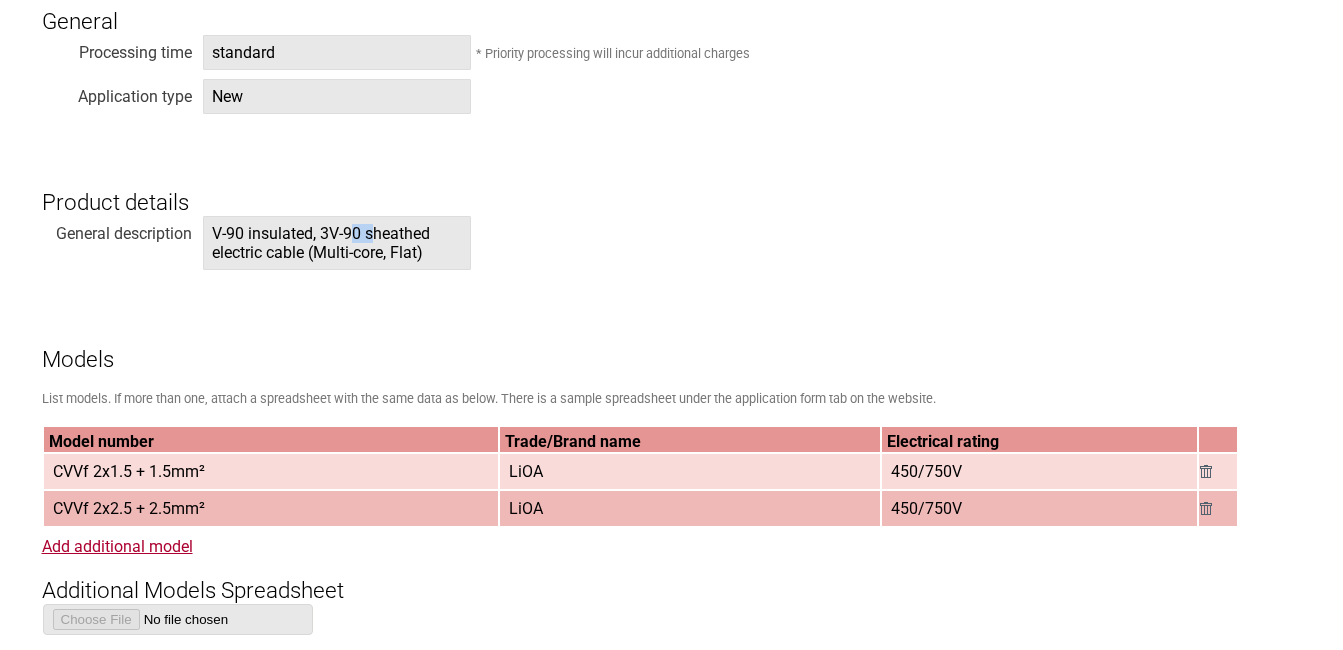click on "V-90 insulated, 3V-90 sheathed electric cable  (Multi-core, Flat)" at bounding box center [337, 243] 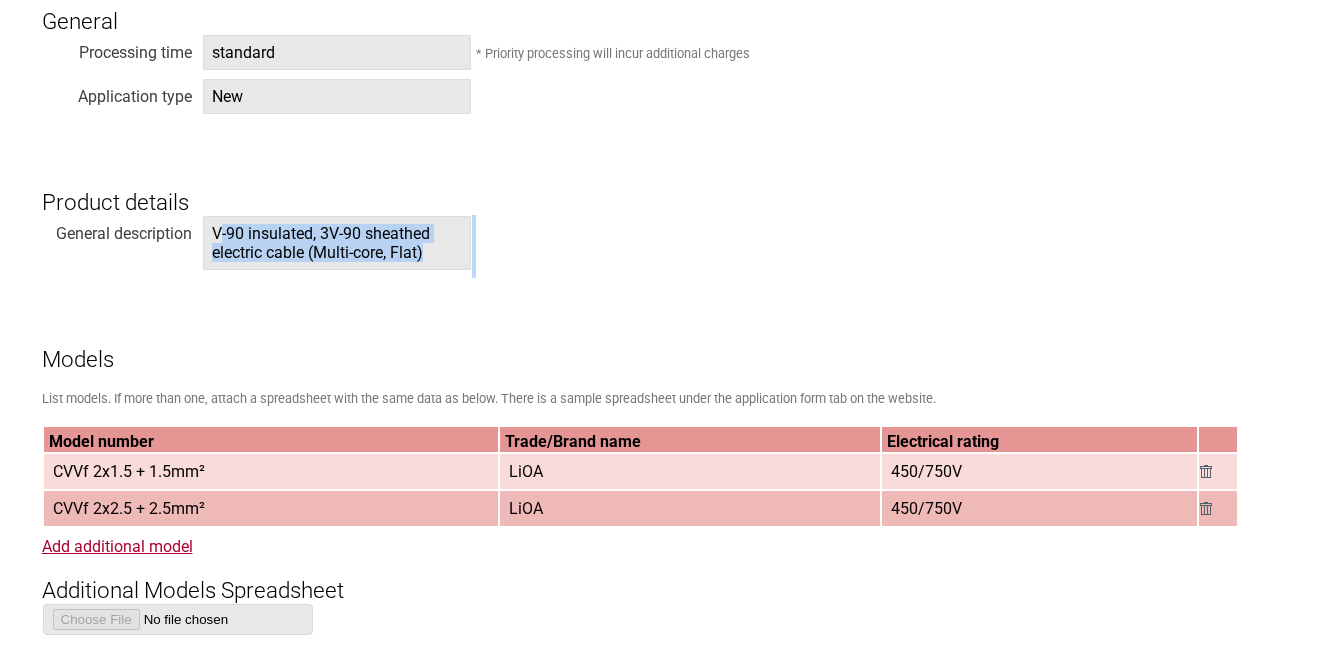 click on "V-90 insulated, 3V-90 sheathed electric cable  (Multi-core, Flat)" at bounding box center (337, 243) 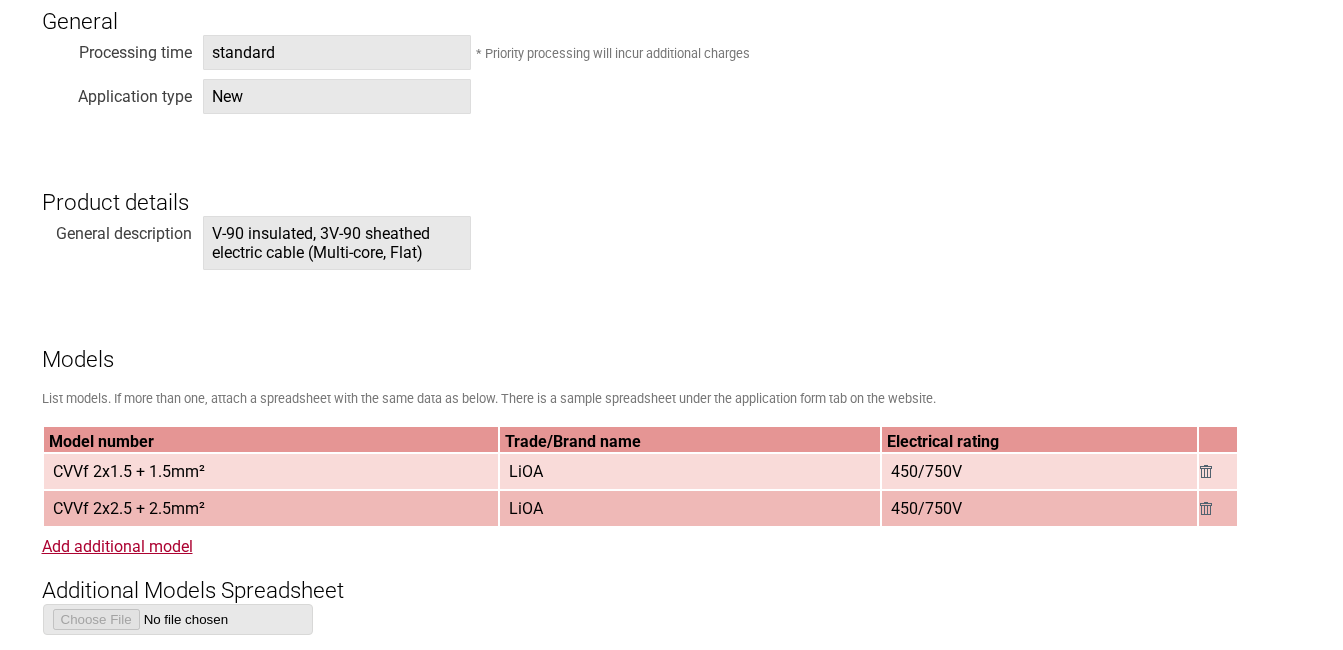 click on "Models" at bounding box center (672, 342) 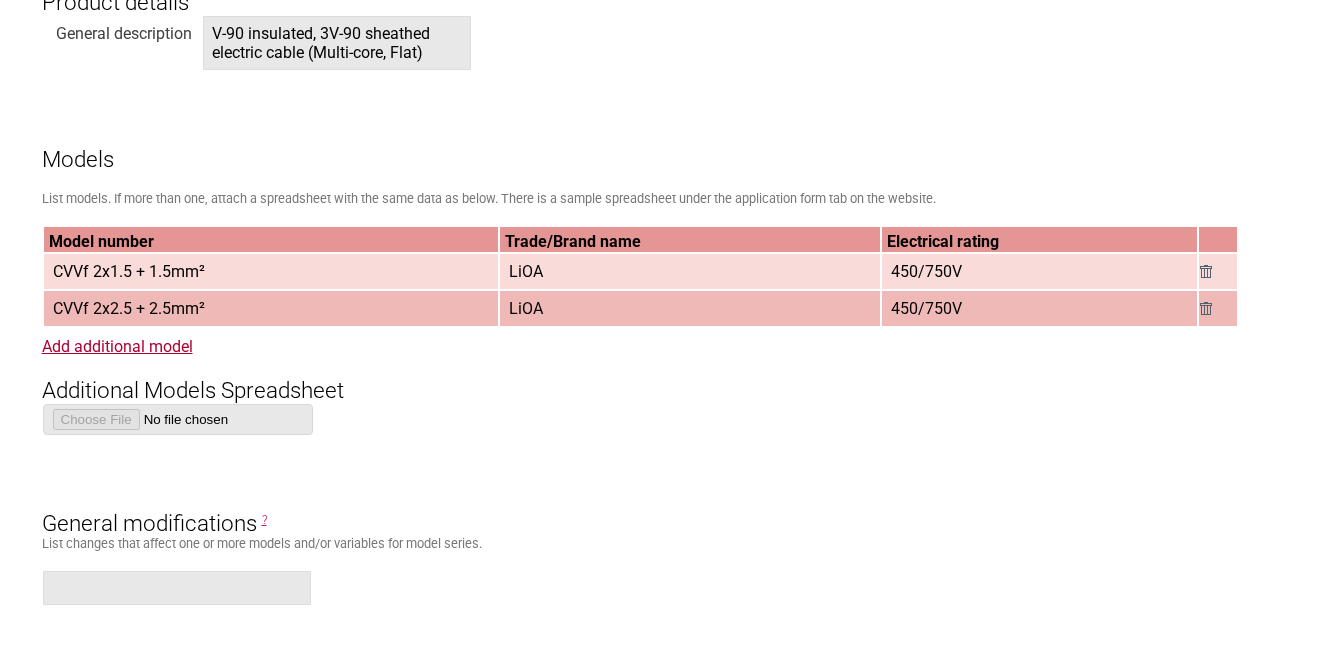 click on "CVVf 2x1.5 + 1.5mm²" at bounding box center [129, 271] 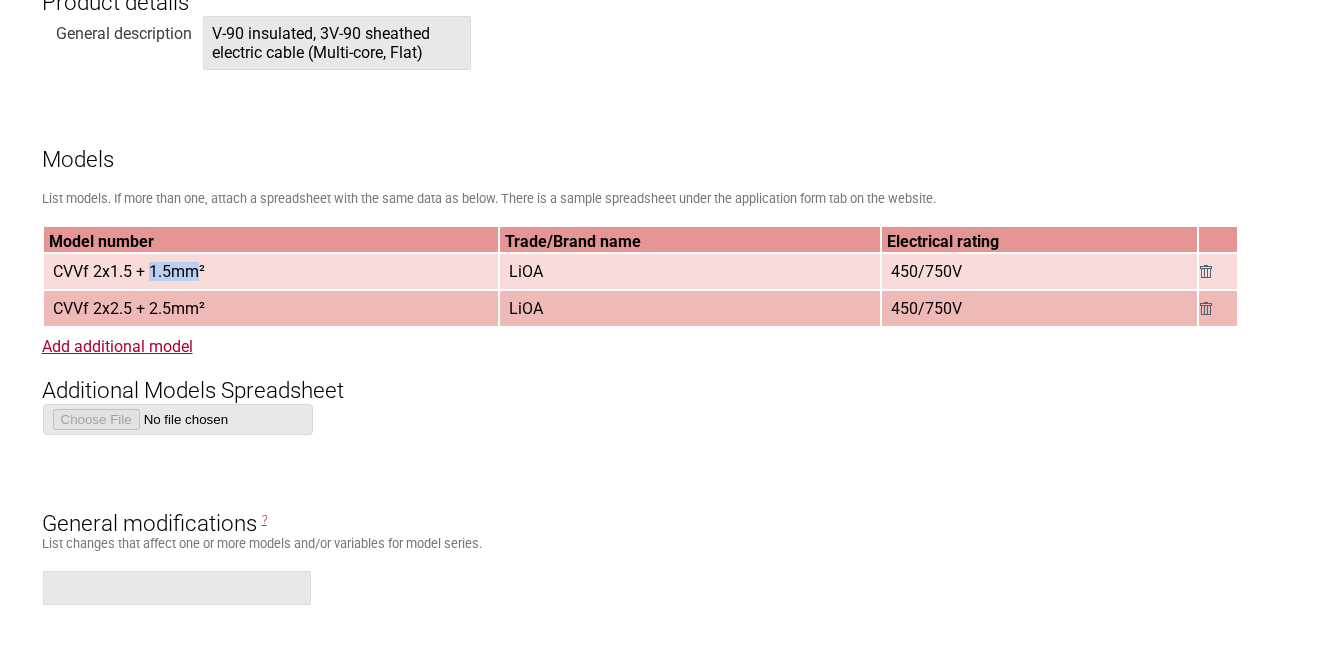 click on "CVVf 2x1.5 + 1.5mm²" at bounding box center [129, 271] 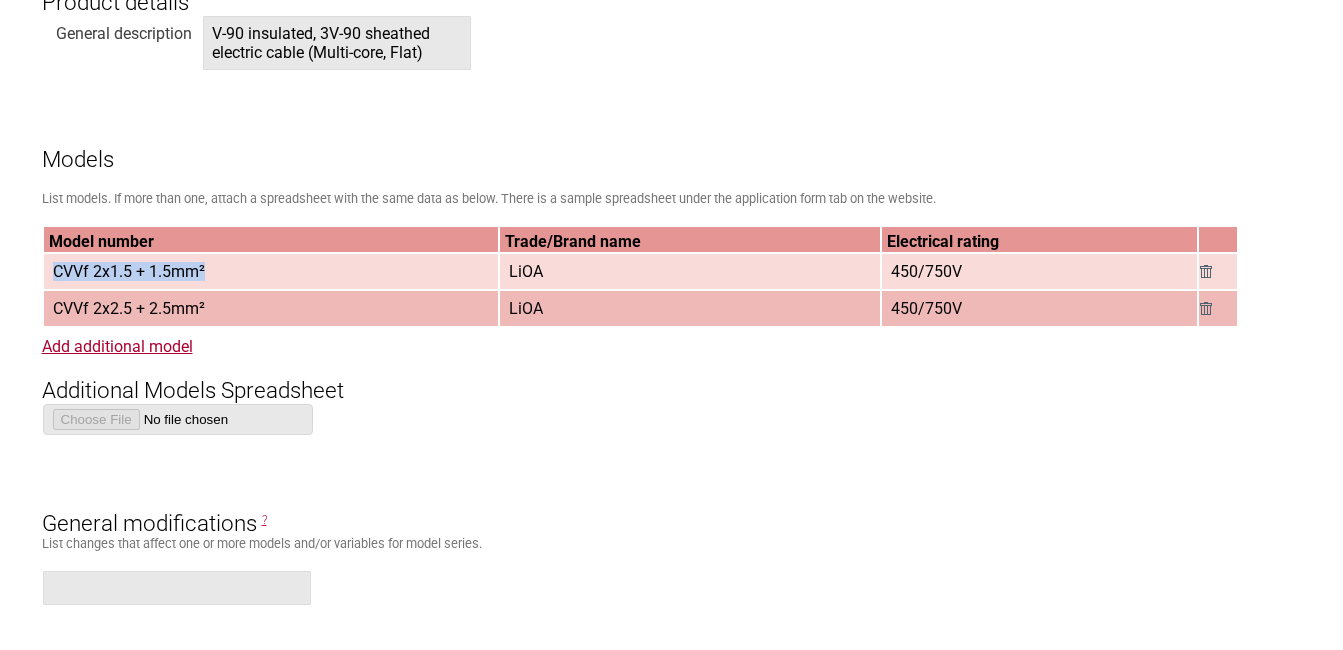 click on "CVVf 2x1.5 + 1.5mm²" at bounding box center [129, 271] 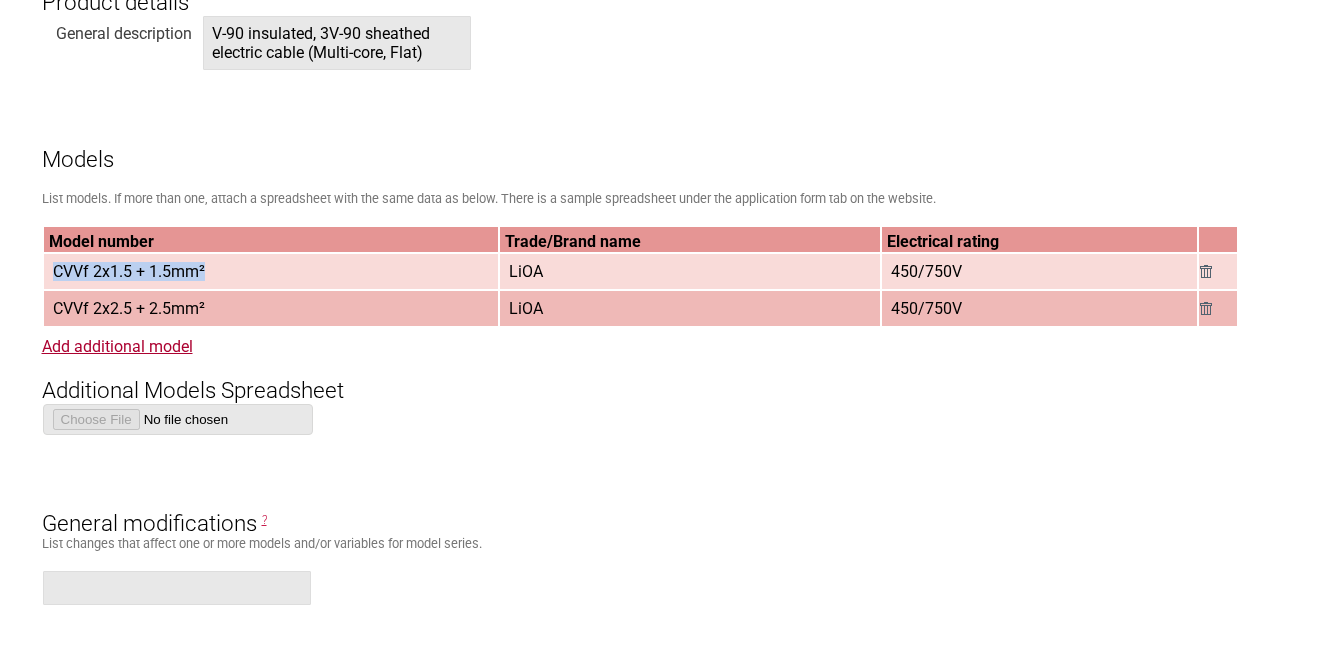 drag, startPoint x: 190, startPoint y: 279, endPoint x: 328, endPoint y: 280, distance: 138.00362 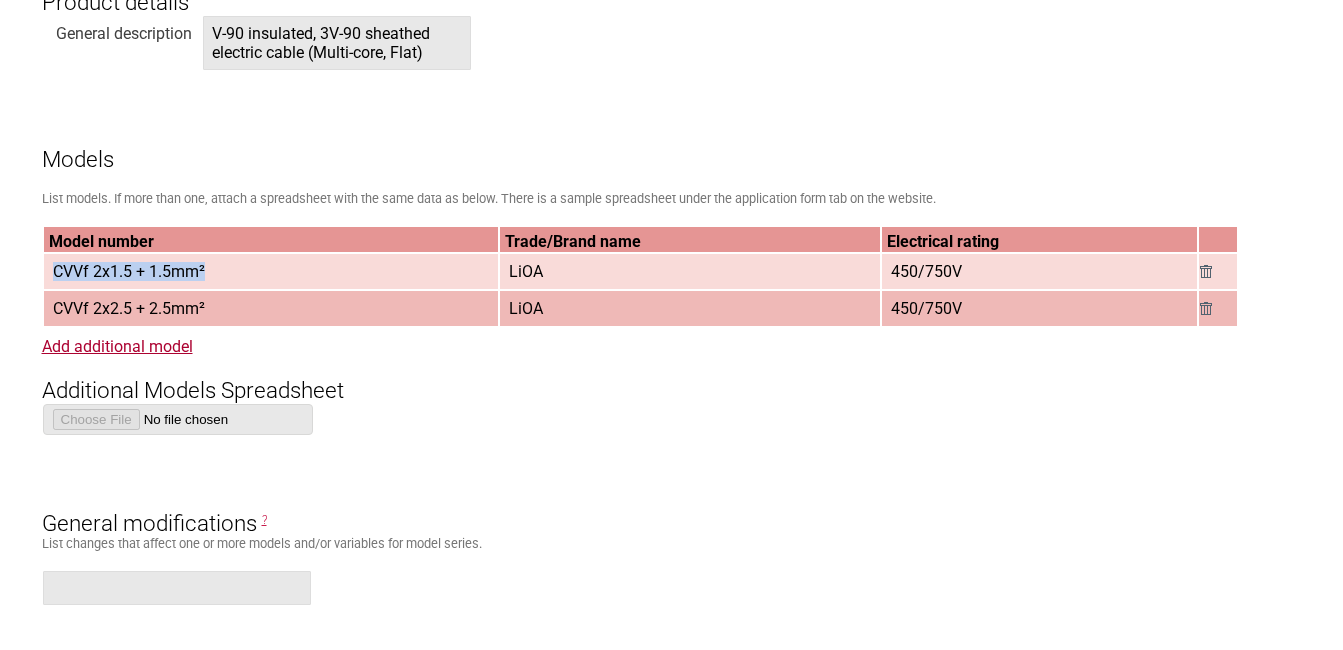 click on "CVVf 2x1.5 + 1.5mm²" at bounding box center (271, 271) 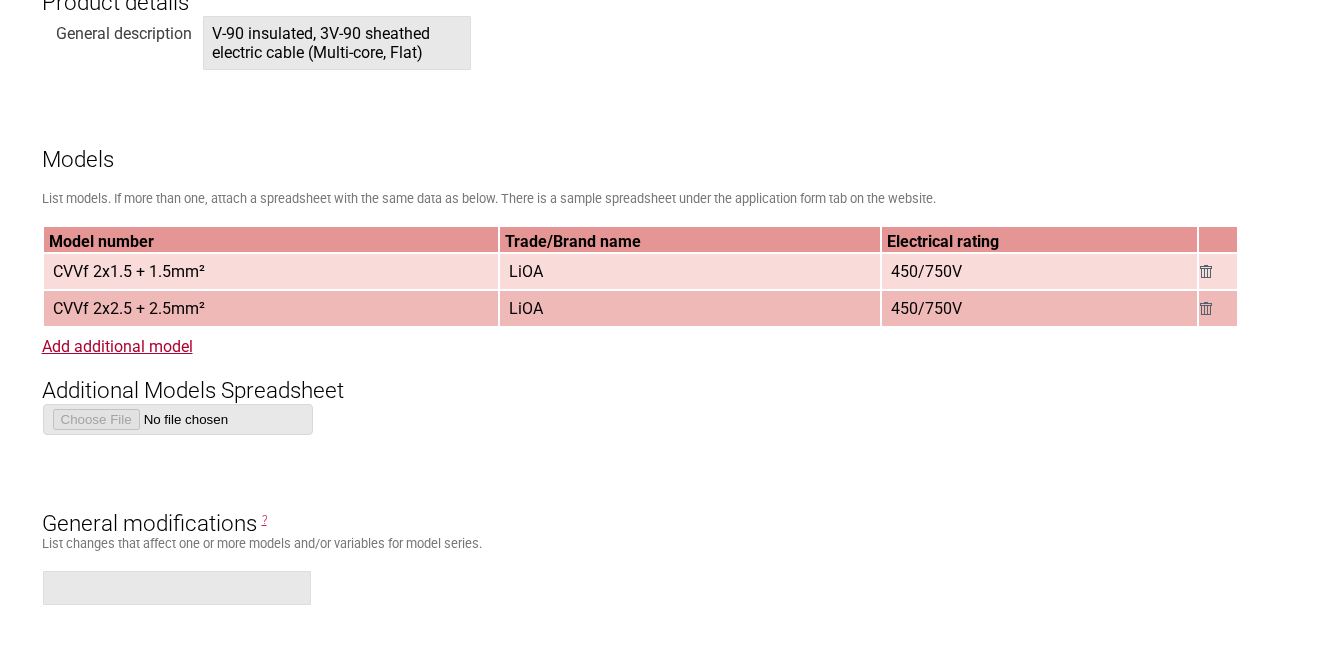 click on "CVVf 2x1.5 + 1.5mm²" at bounding box center [129, 271] 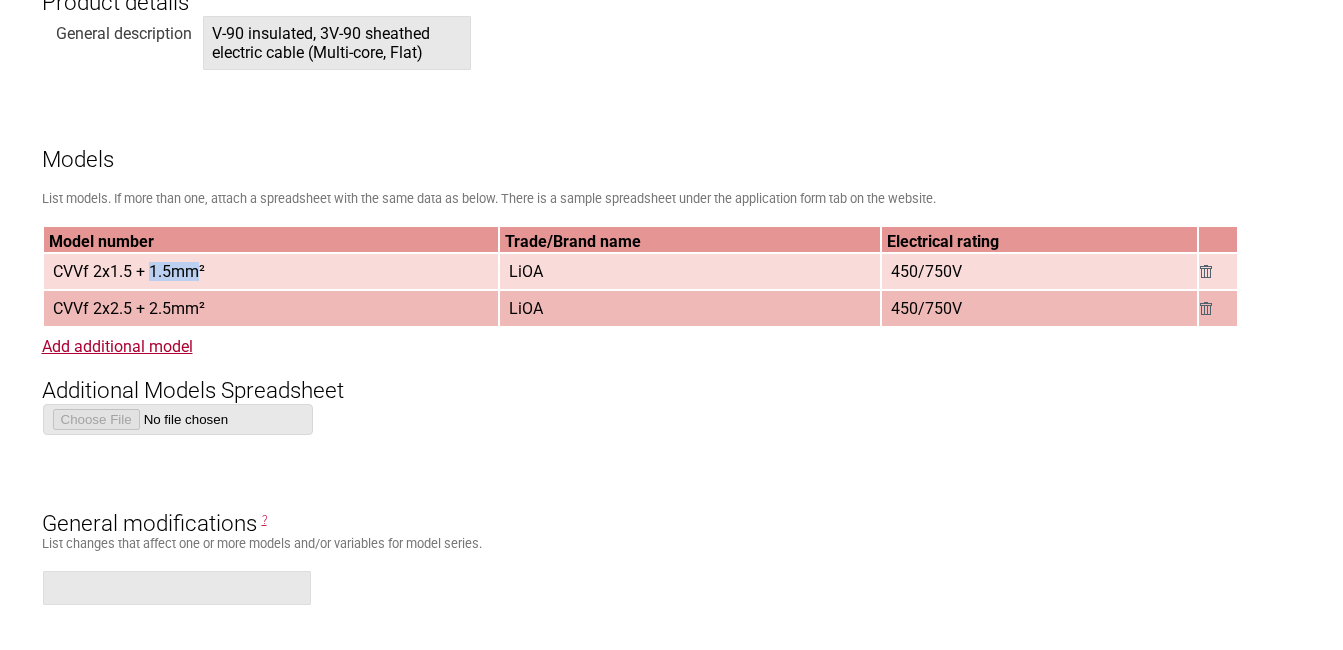 click on "CVVf 2x1.5 + 1.5mm²" at bounding box center [129, 271] 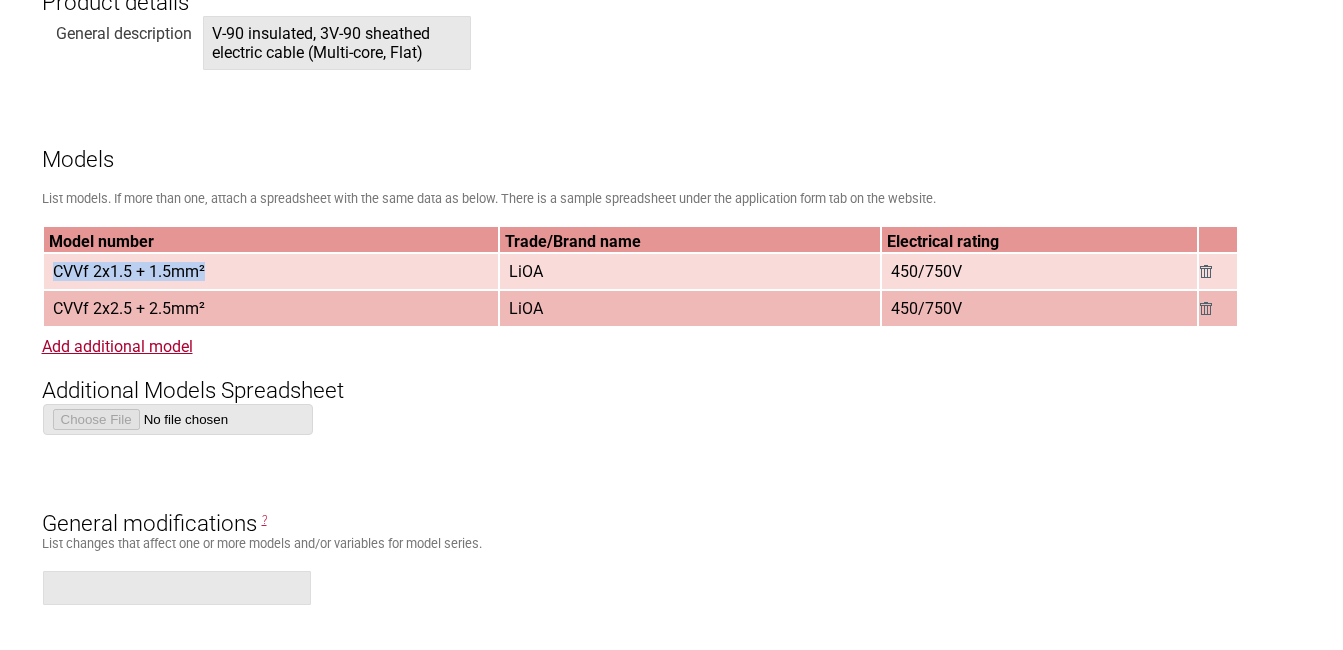 click on "CVVf 2x1.5 + 1.5mm²" at bounding box center (129, 271) 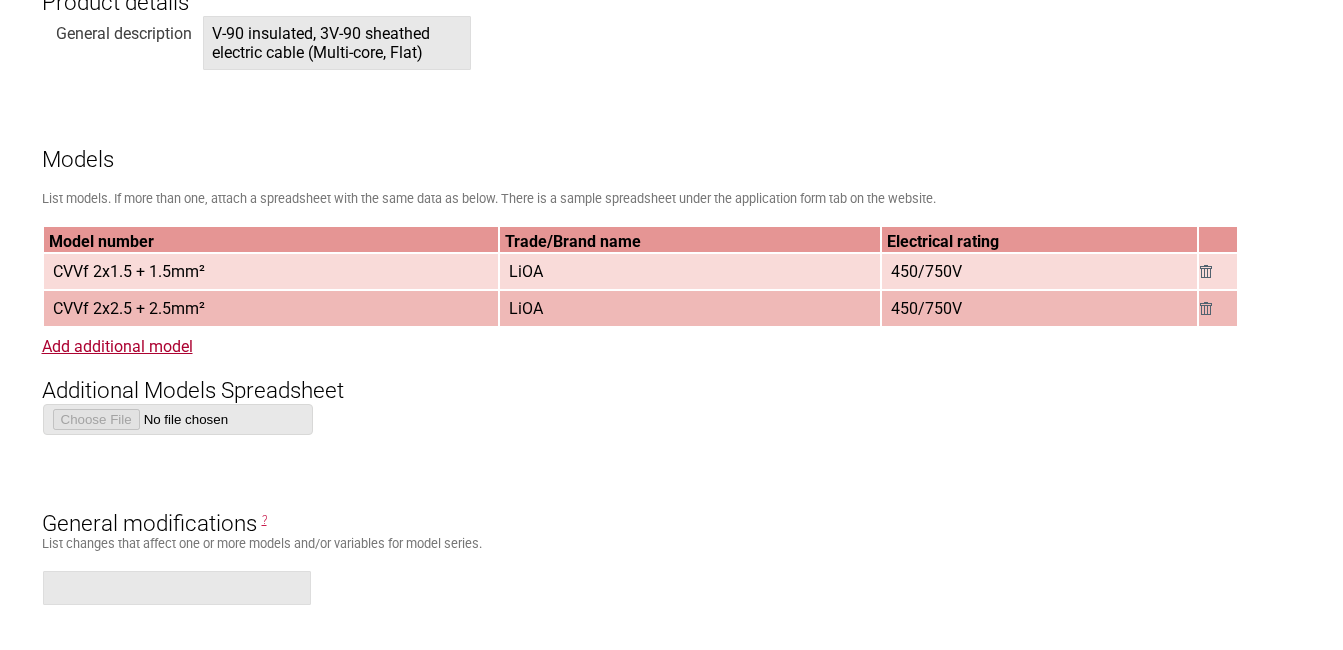scroll, scrollTop: 1200, scrollLeft: 0, axis: vertical 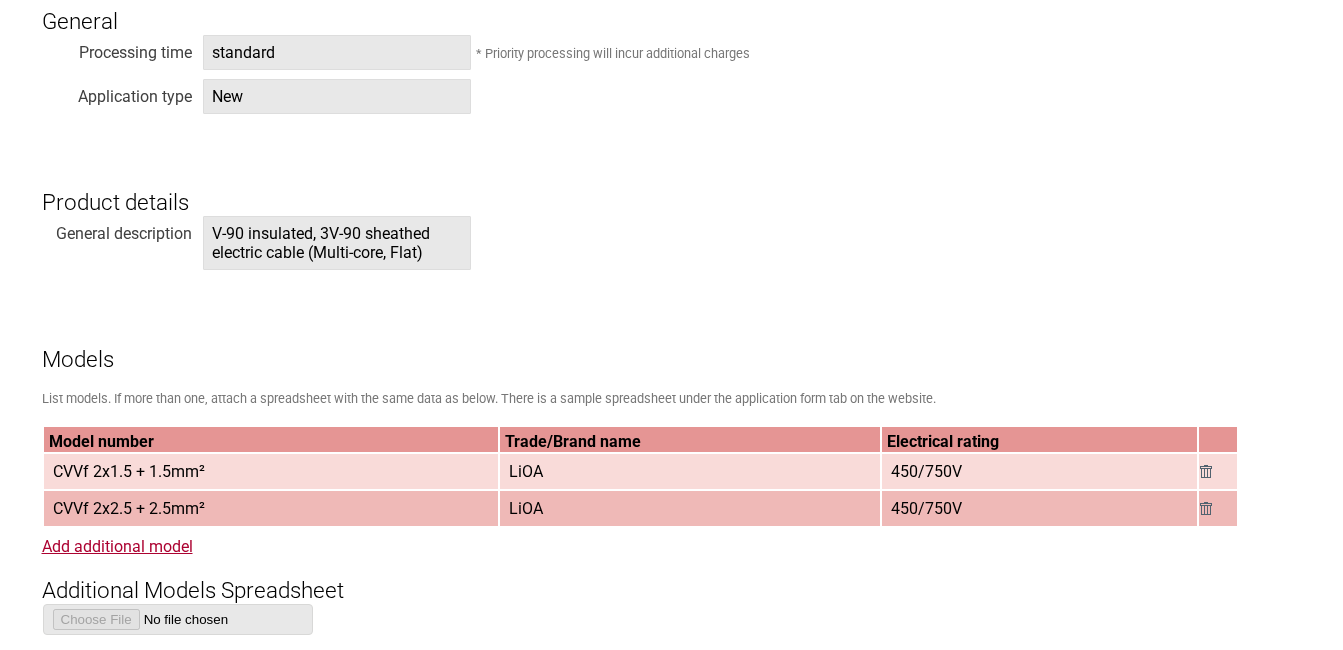 click on "V-90 insulated, 3V-90 sheathed electric cable  (Multi-core, Flat)" at bounding box center (337, 243) 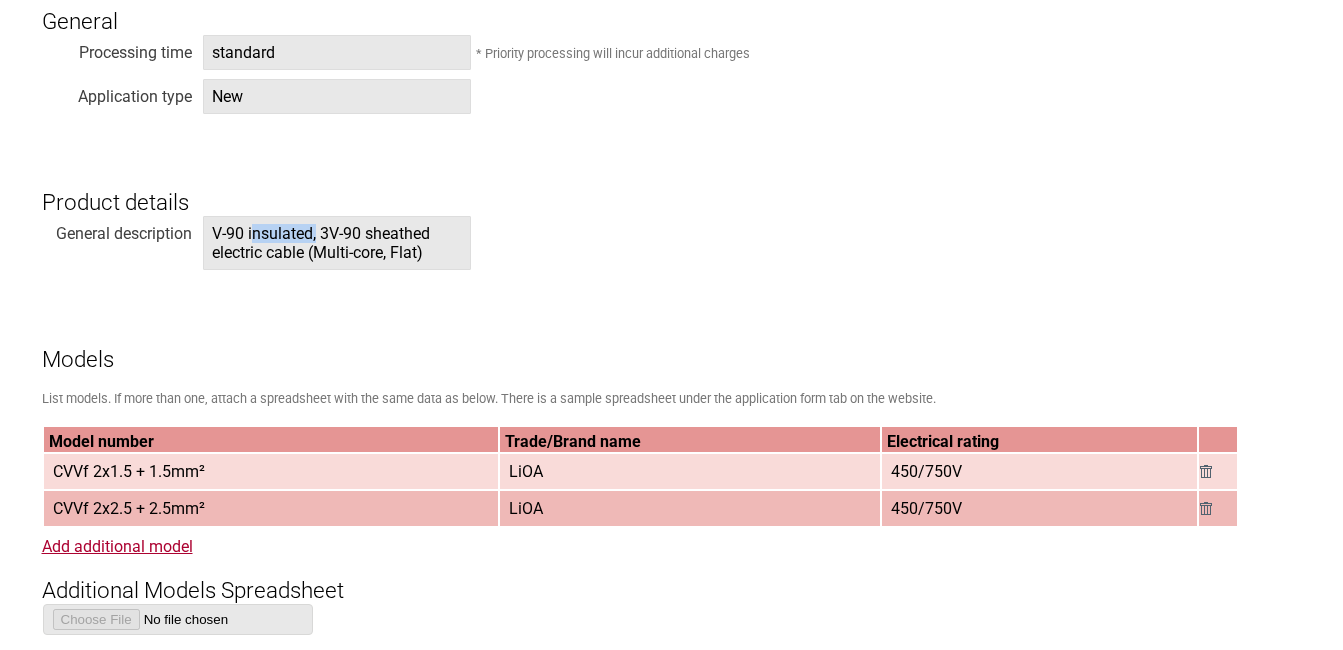 click on "V-90 insulated, 3V-90 sheathed electric cable  (Multi-core, Flat)" at bounding box center [337, 243] 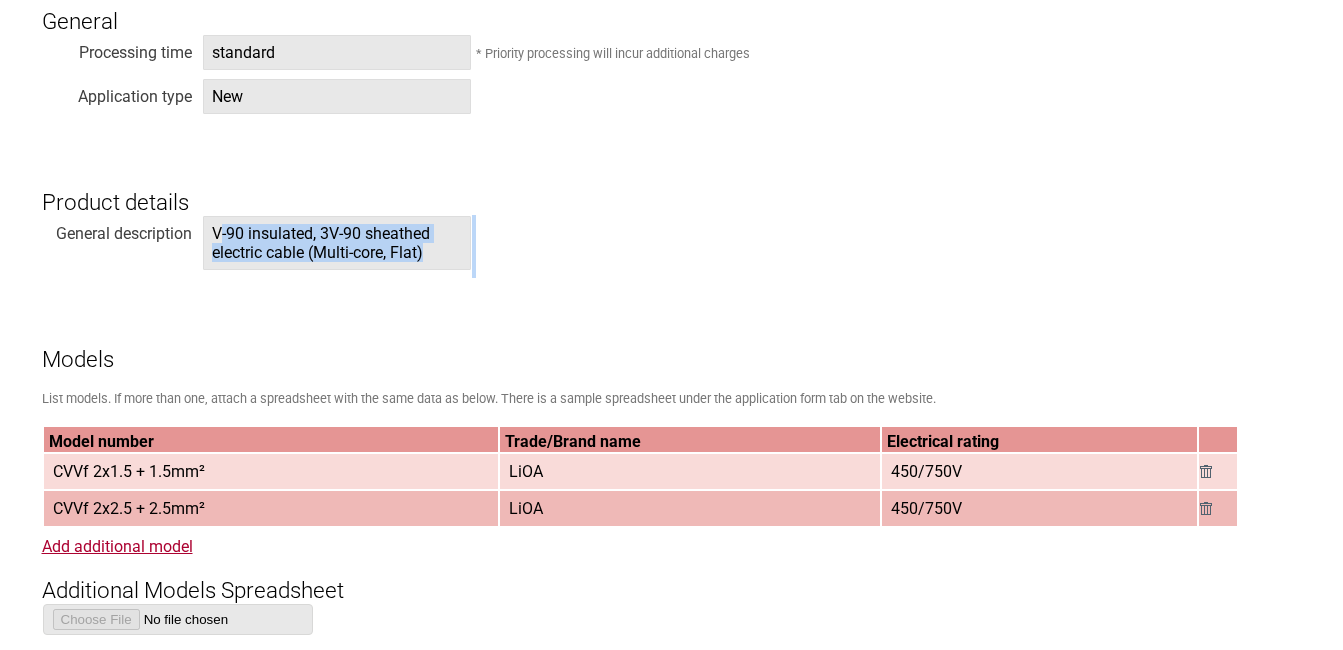 click on "V-90 insulated, 3V-90 sheathed electric cable  (Multi-core, Flat)" at bounding box center [337, 243] 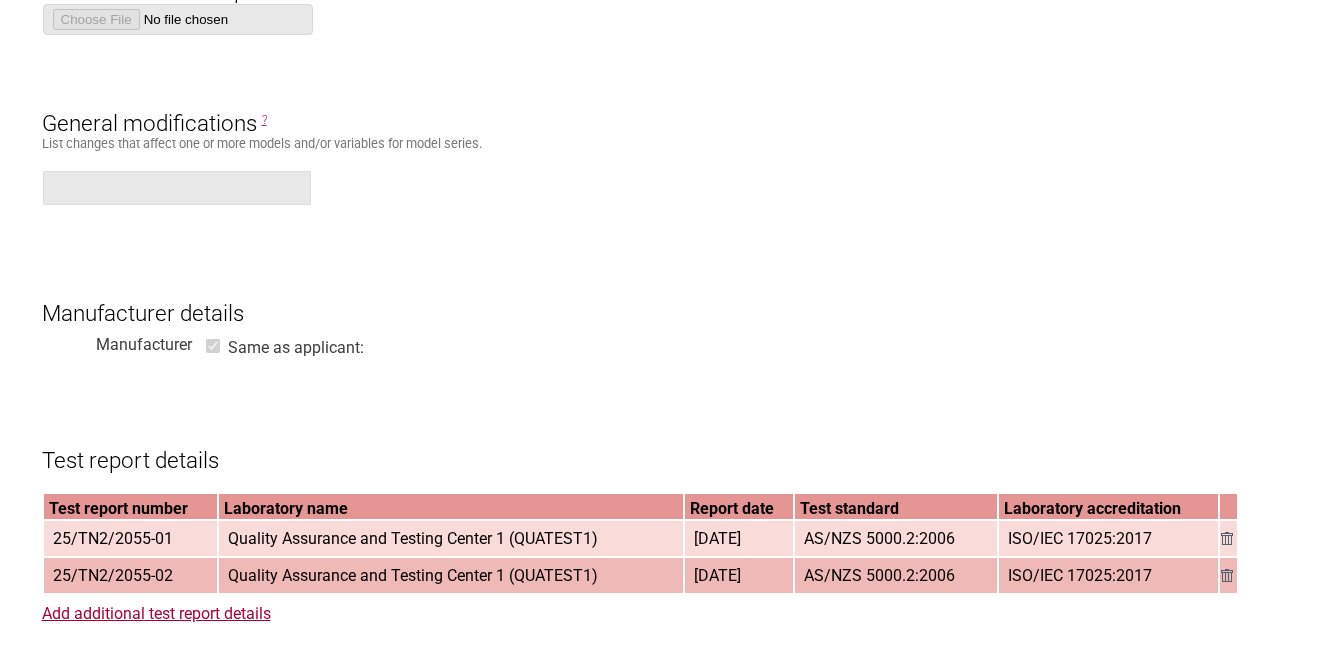 scroll, scrollTop: 2100, scrollLeft: 0, axis: vertical 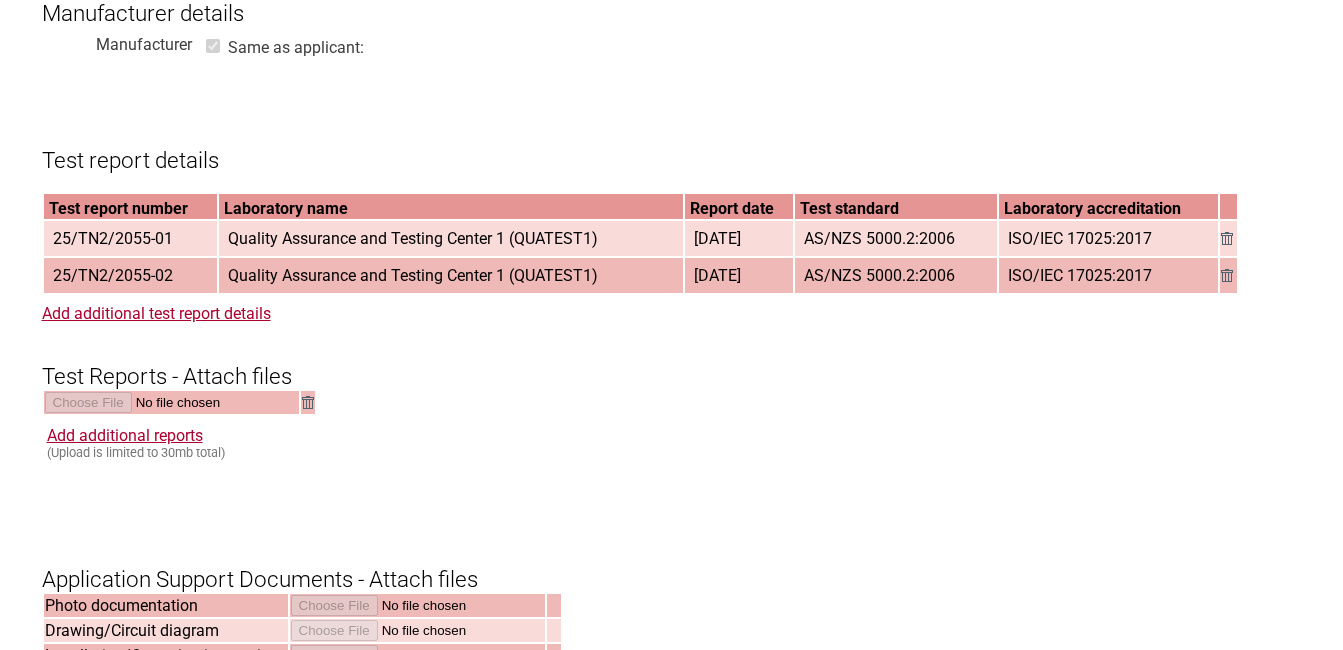 click on "25/TN2/2055-01" at bounding box center [113, 238] 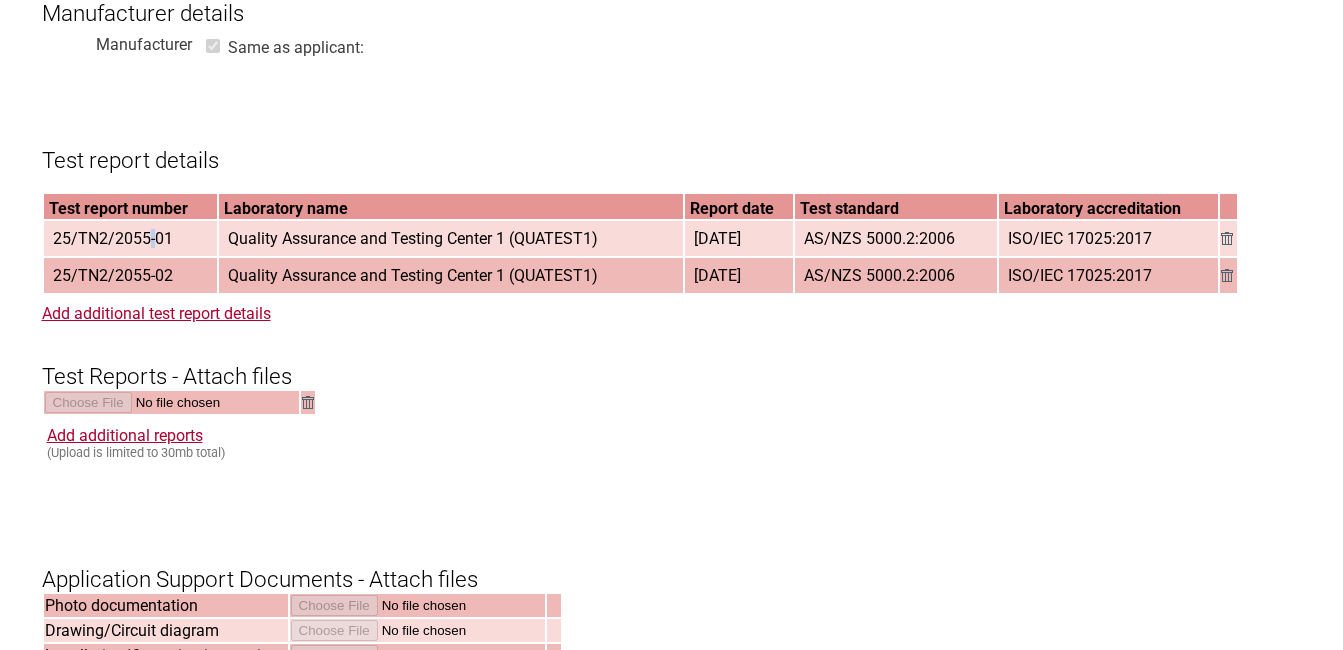 click on "25/TN2/2055-01" at bounding box center [113, 238] 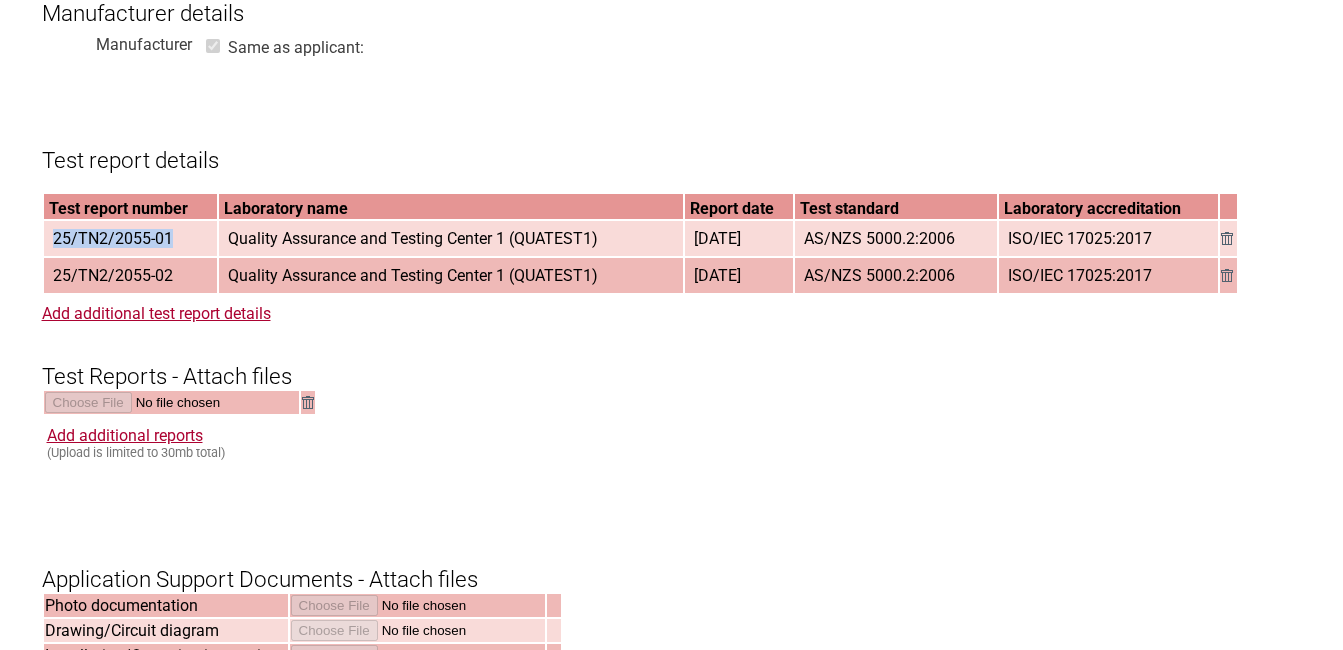 click on "25/TN2/2055-01" at bounding box center [113, 238] 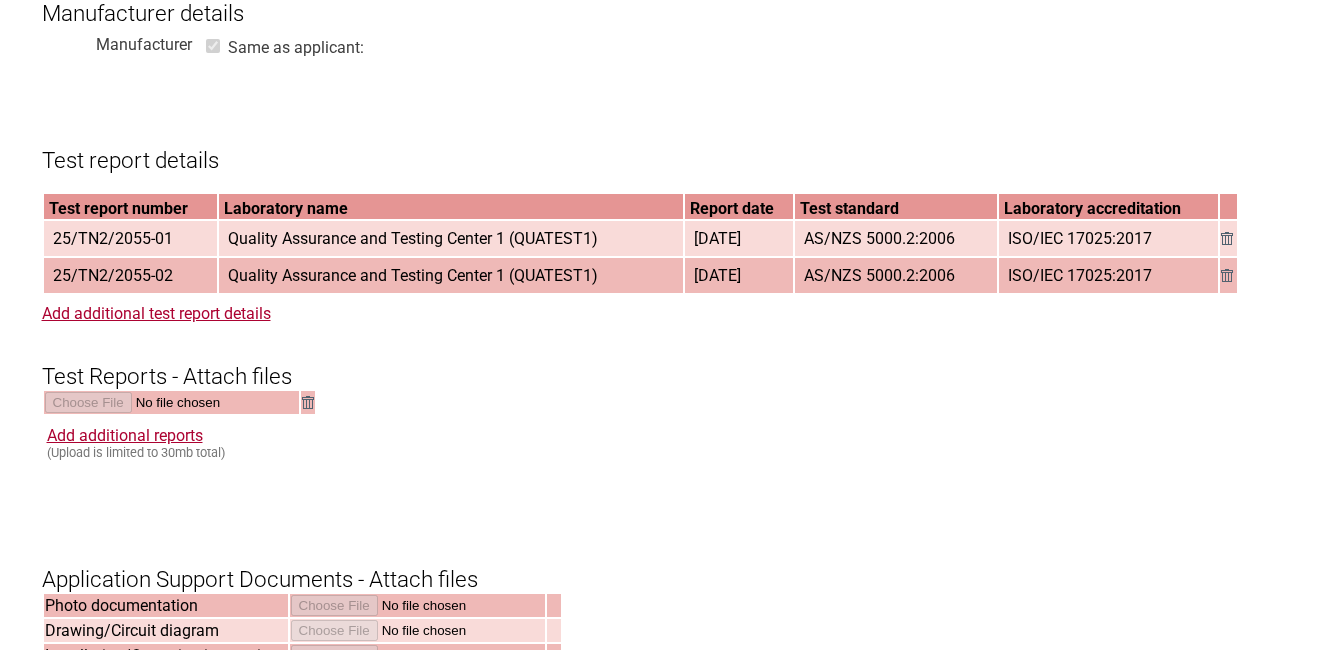 click on "25/TN2/2055-01" at bounding box center (113, 238) 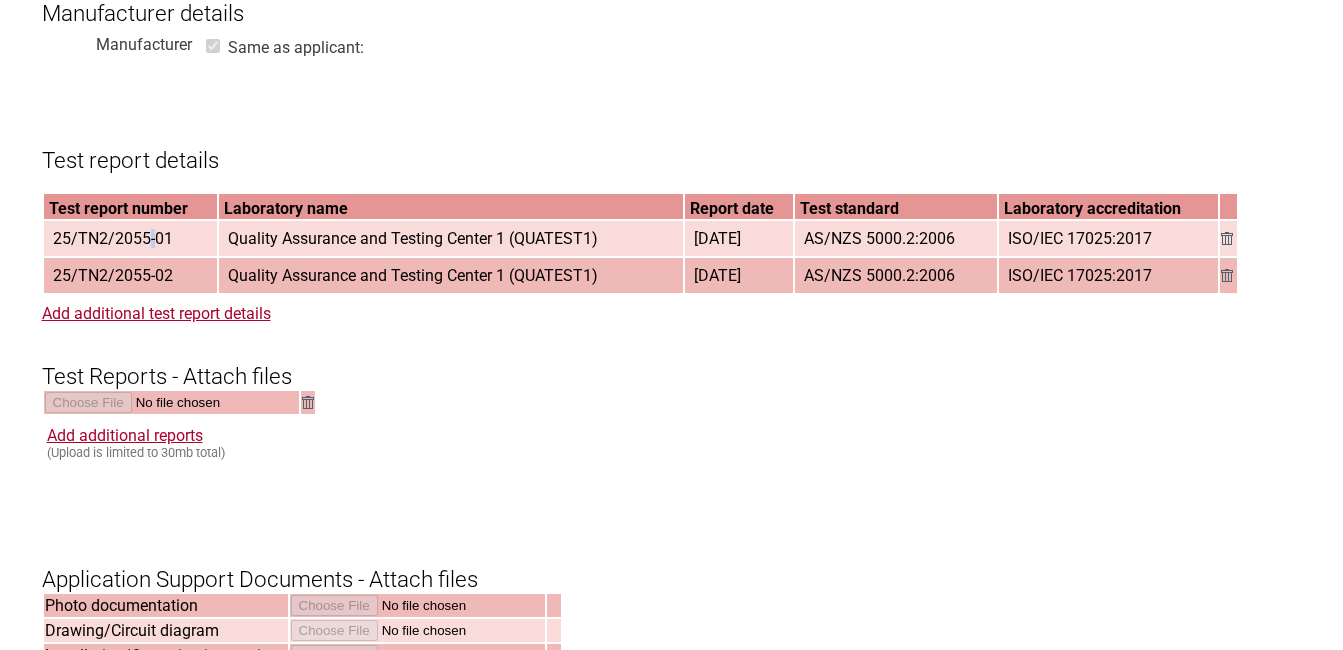 click on "25/TN2/2055-01" at bounding box center (113, 238) 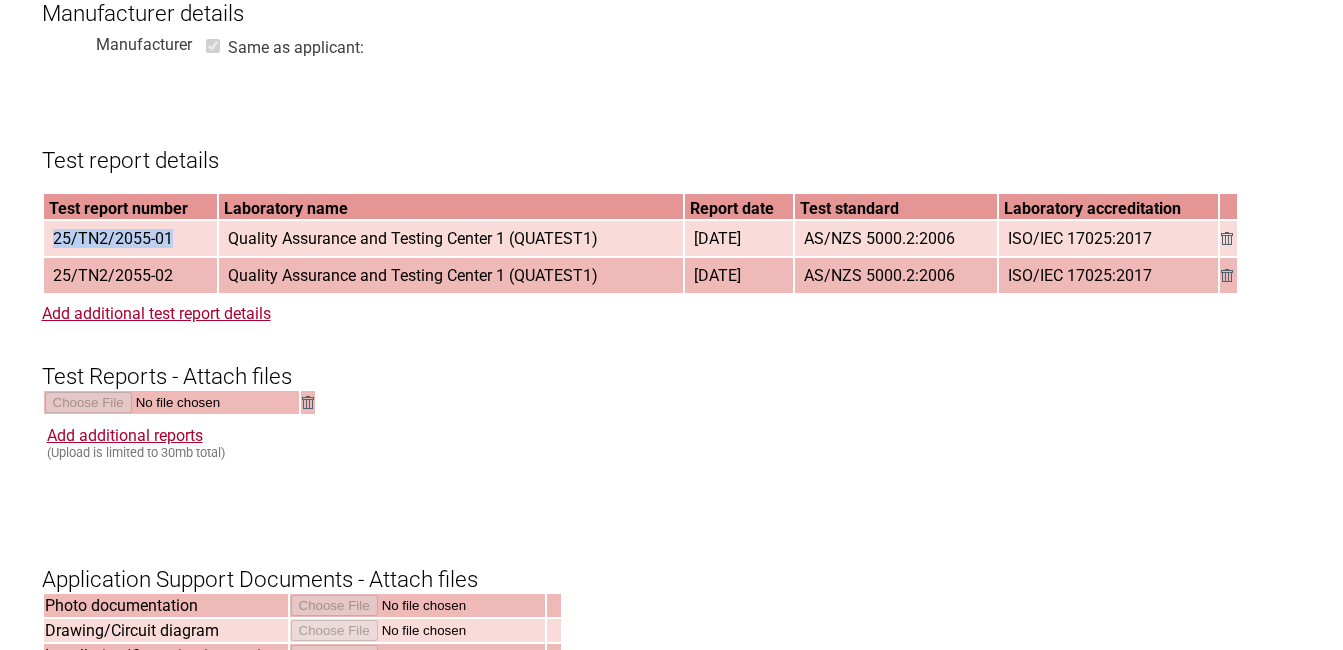click on "25/TN2/2055-01" at bounding box center (113, 238) 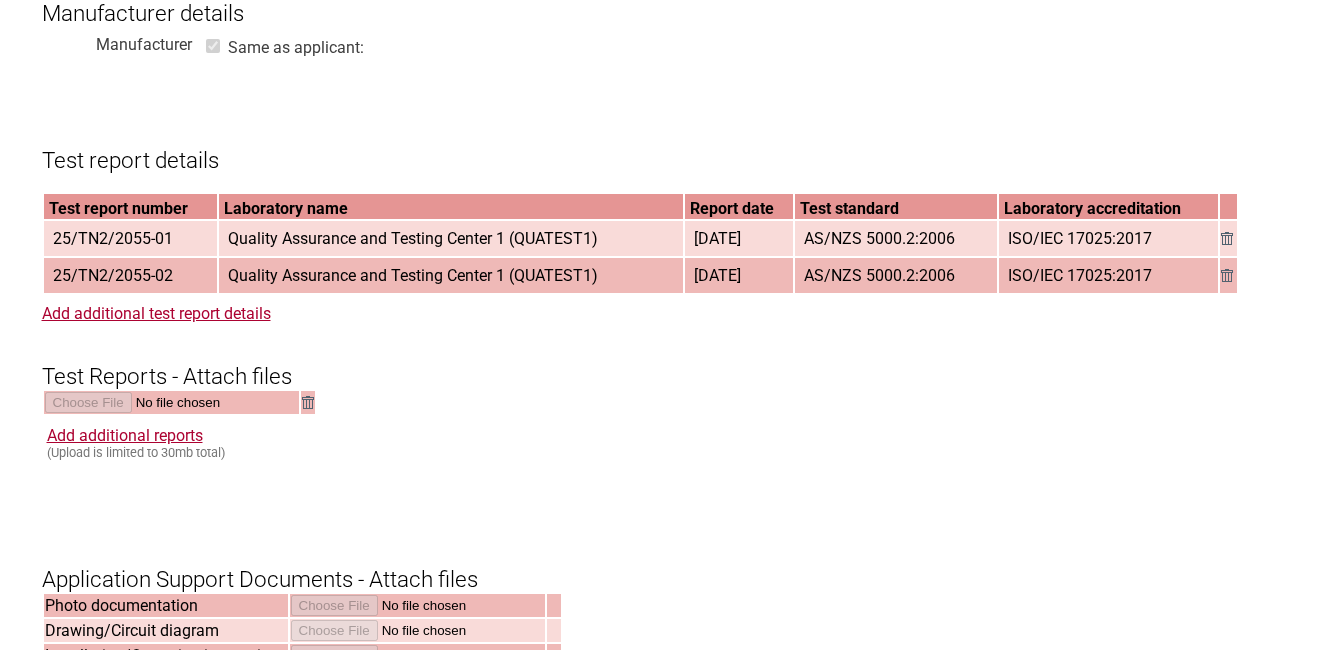 click on "25/TN2/2055-02" at bounding box center [113, 275] 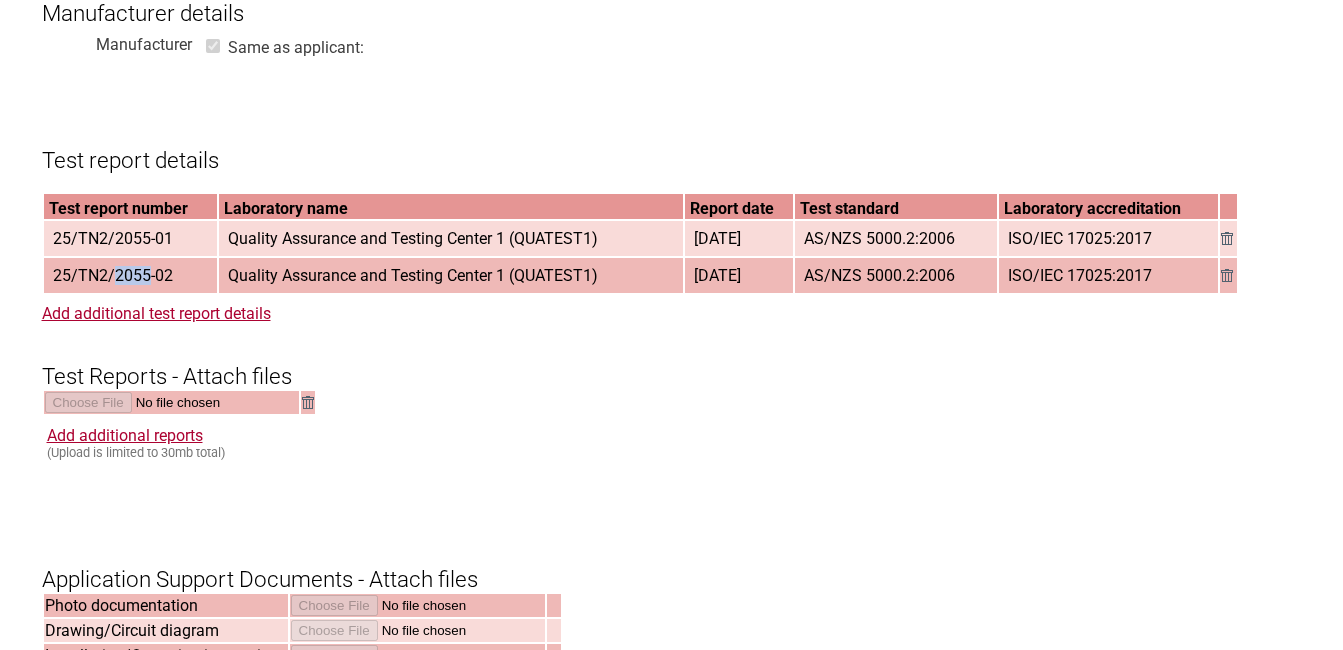 click on "25/TN2/2055-02" at bounding box center (113, 275) 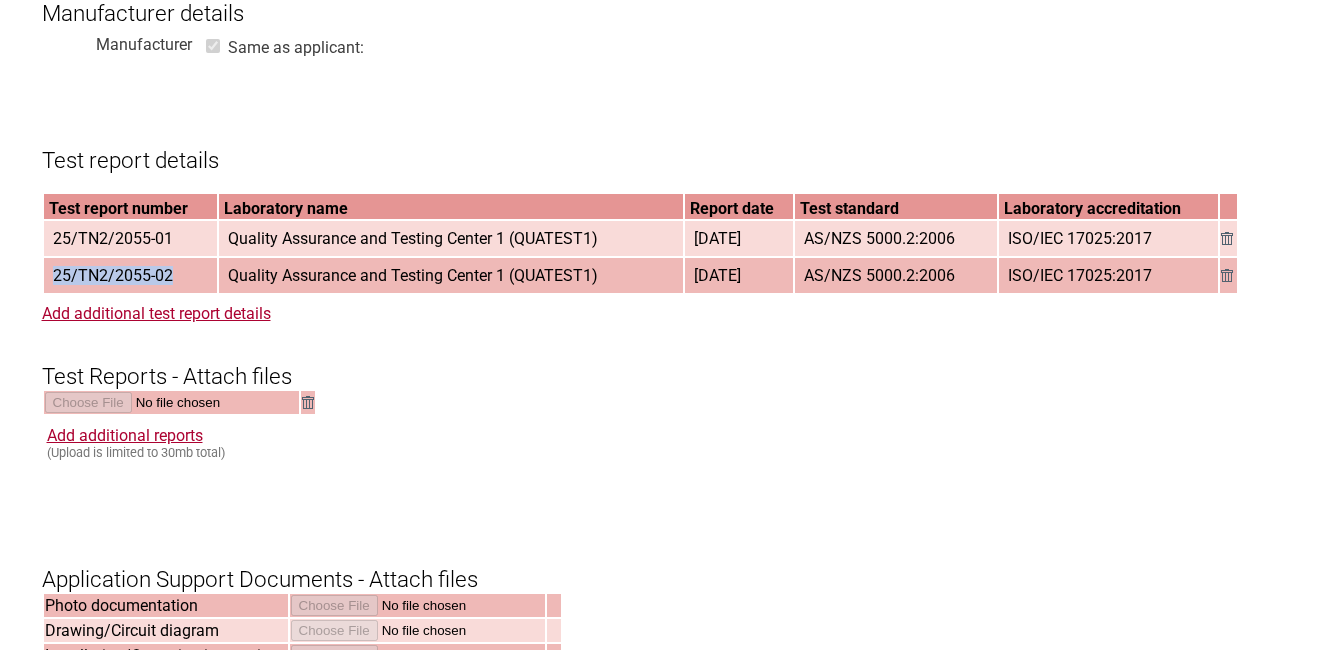 click on "25/TN2/2055-02" at bounding box center [113, 275] 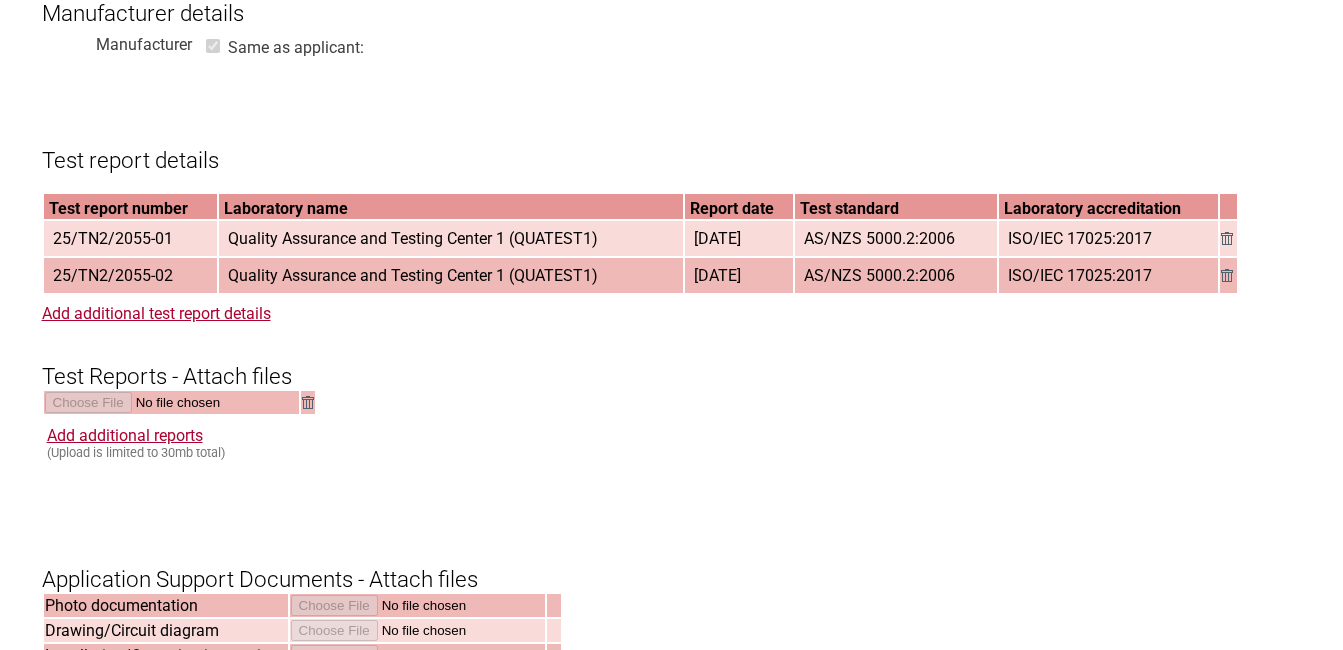 click on "Quality Assurance and Testing Center 1 (QUATEST1)" at bounding box center [413, 238] 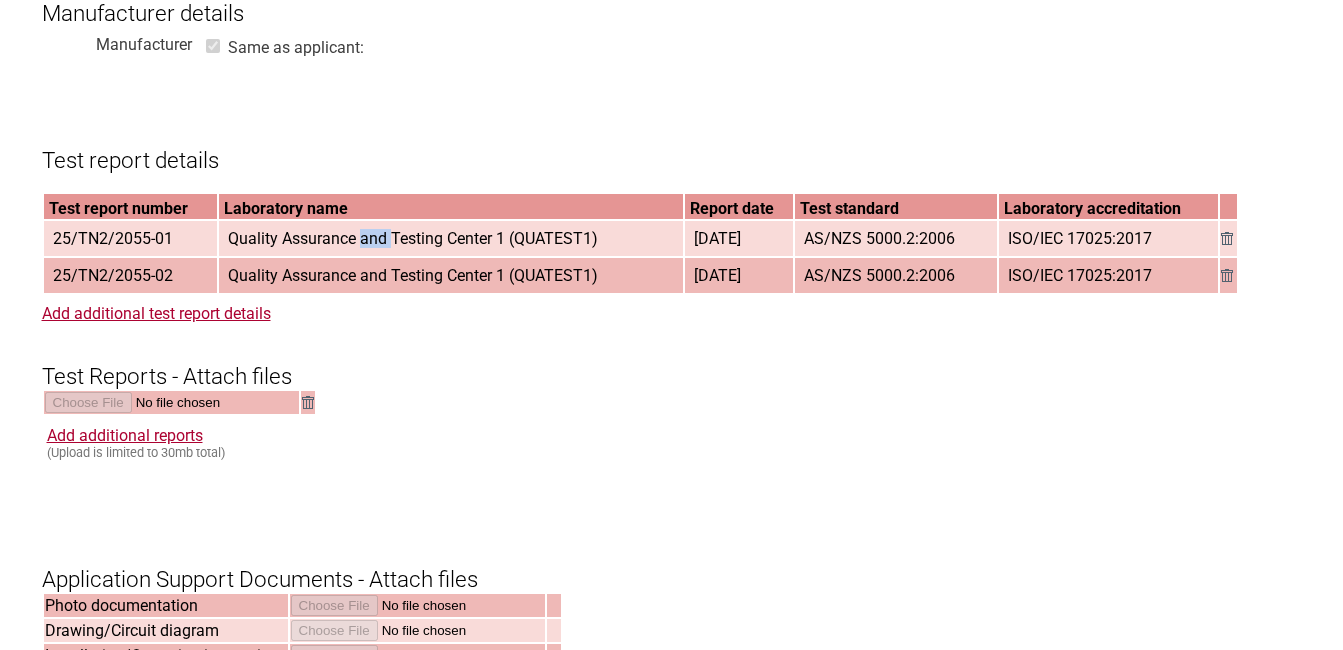 click on "Quality Assurance and Testing Center 1 (QUATEST1)" at bounding box center [413, 238] 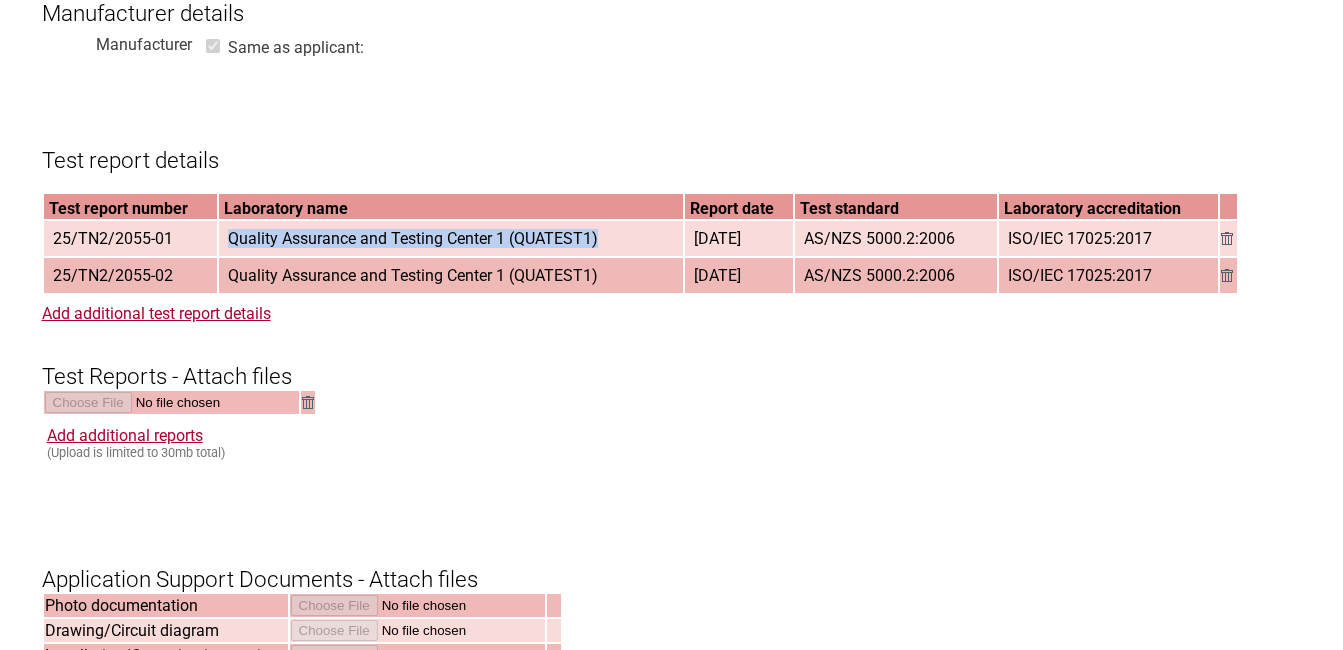 click on "Quality Assurance and Testing Center 1 (QUATEST1)" at bounding box center [413, 238] 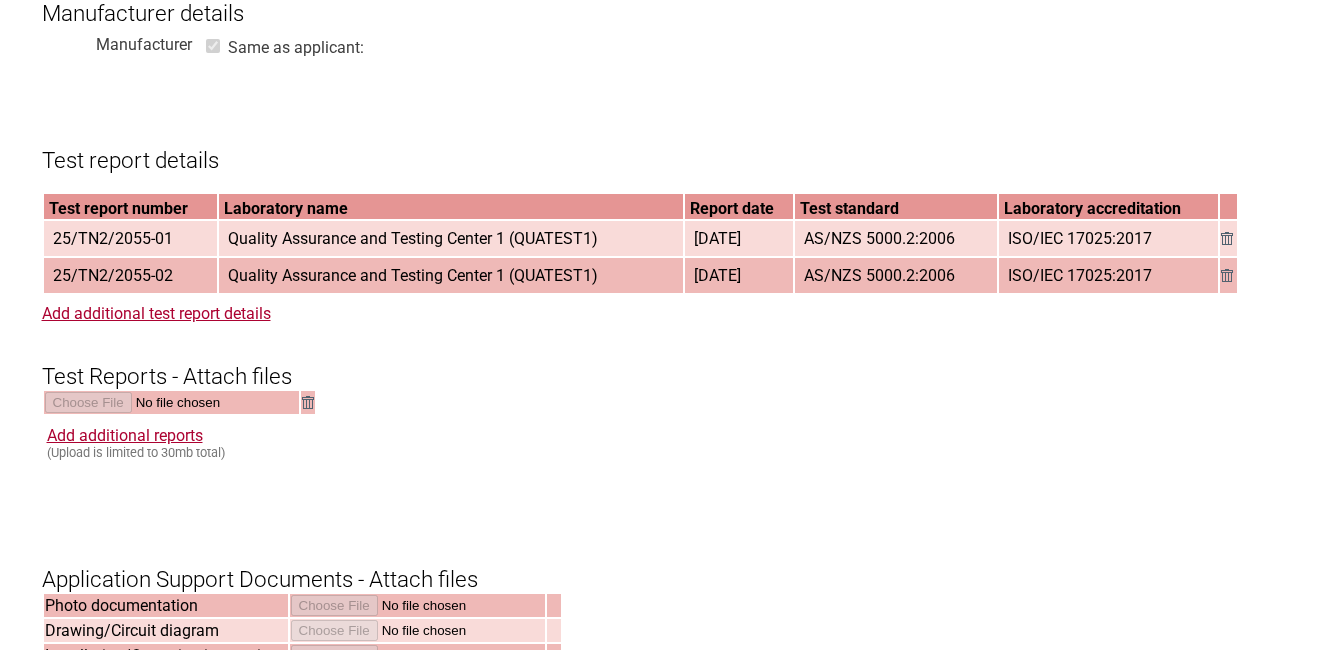 click on "[DATE]" at bounding box center [717, 238] 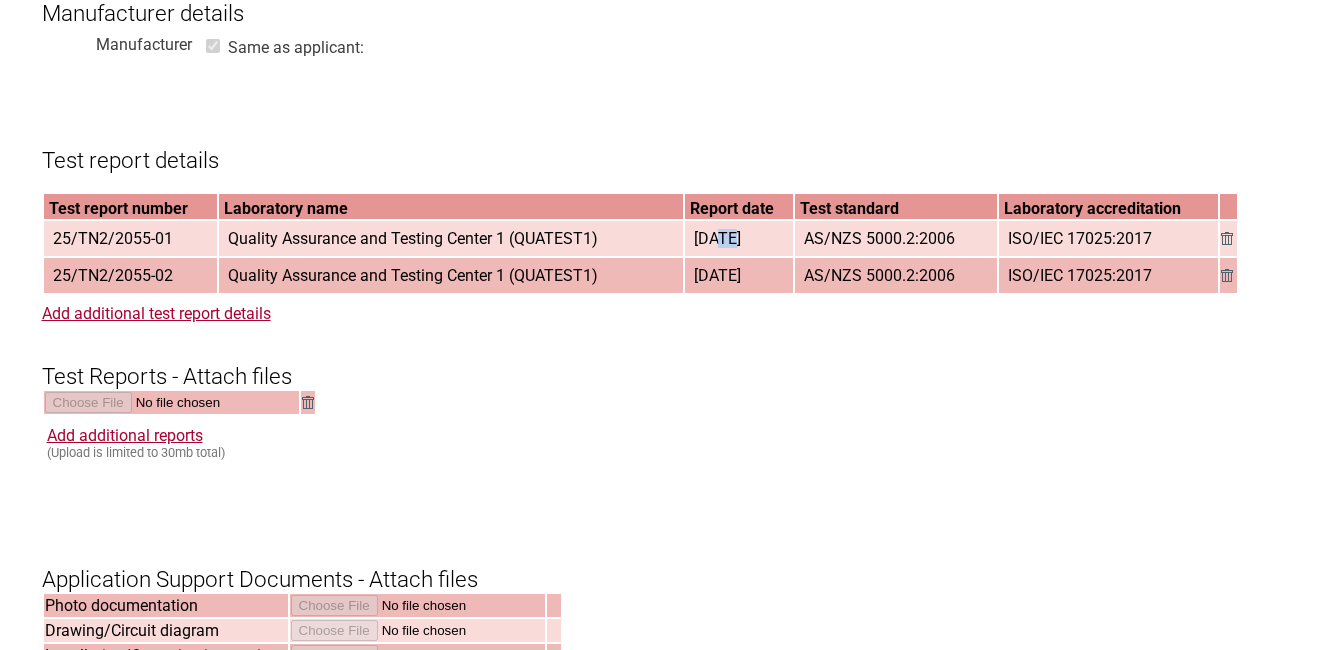 click on "[DATE]" at bounding box center [717, 238] 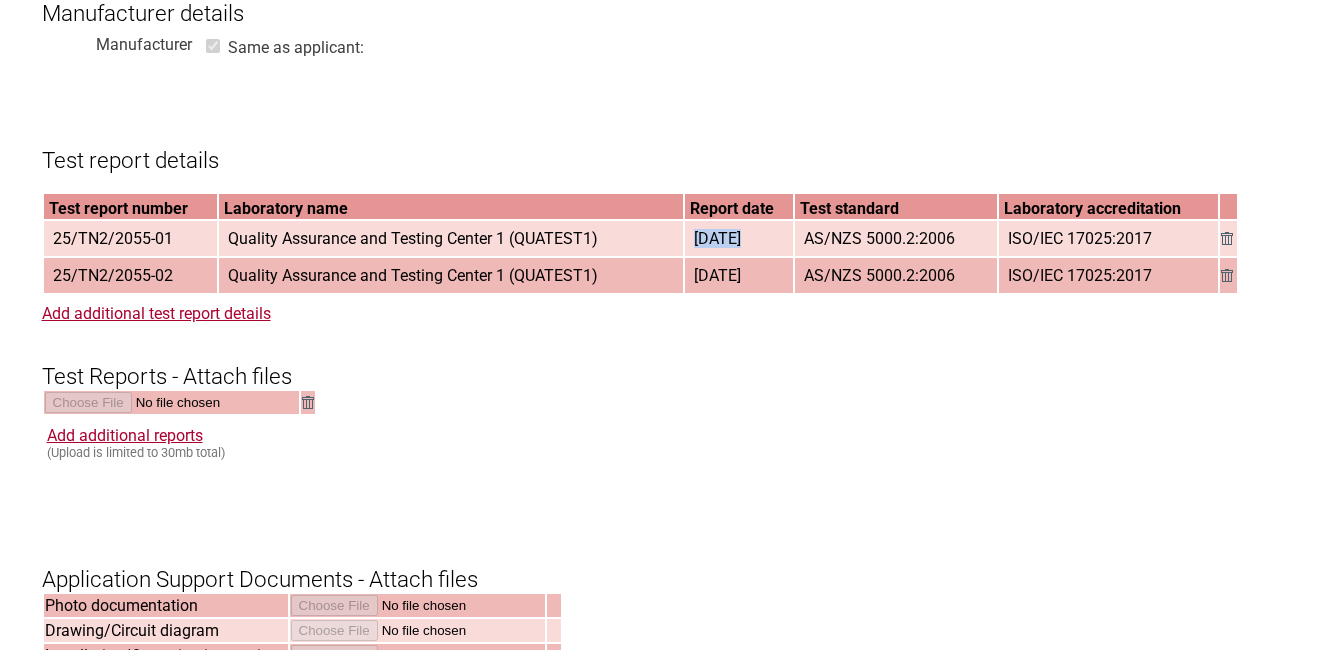 click on "[DATE]" at bounding box center [717, 238] 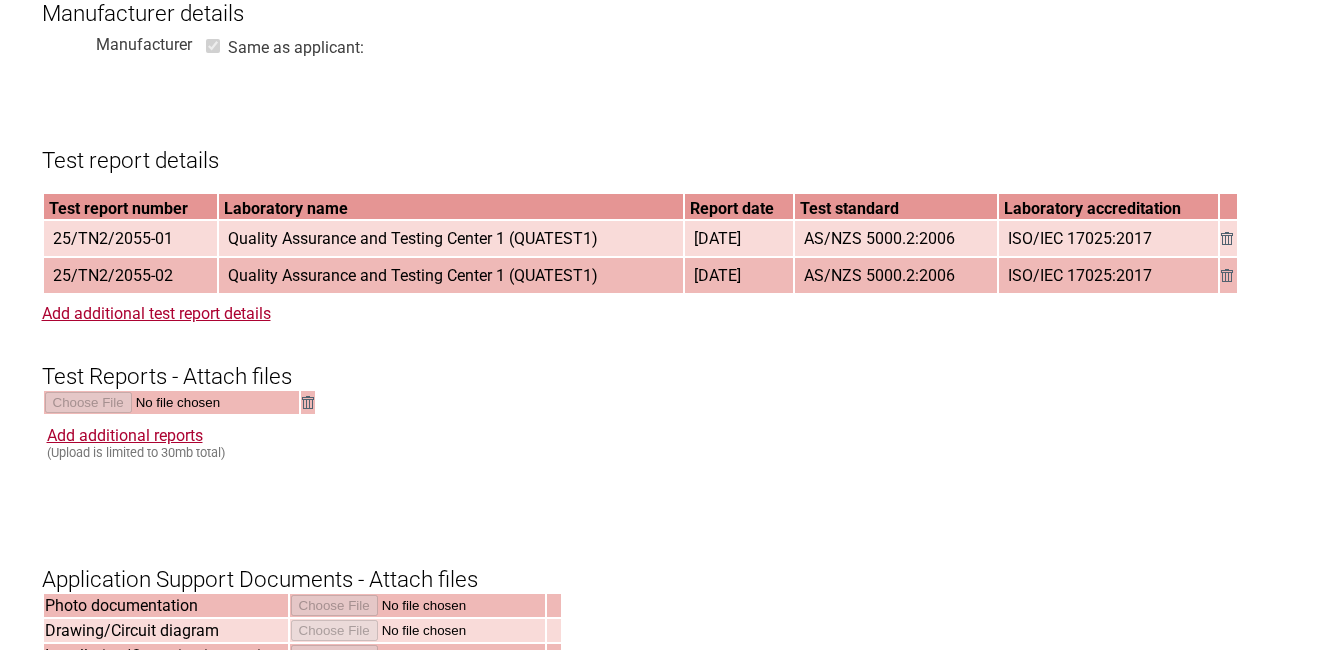 click on "AS/NZS 5000.2:2006" at bounding box center [879, 238] 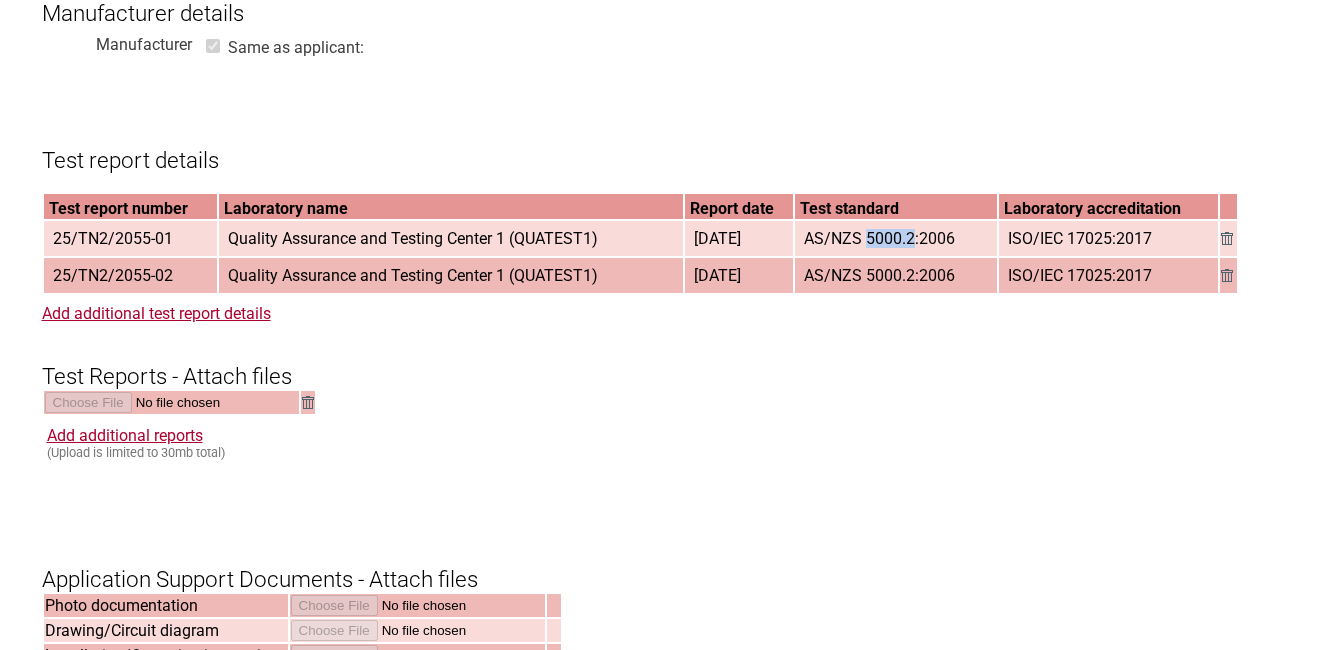 click on "AS/NZS 5000.2:2006" at bounding box center [879, 238] 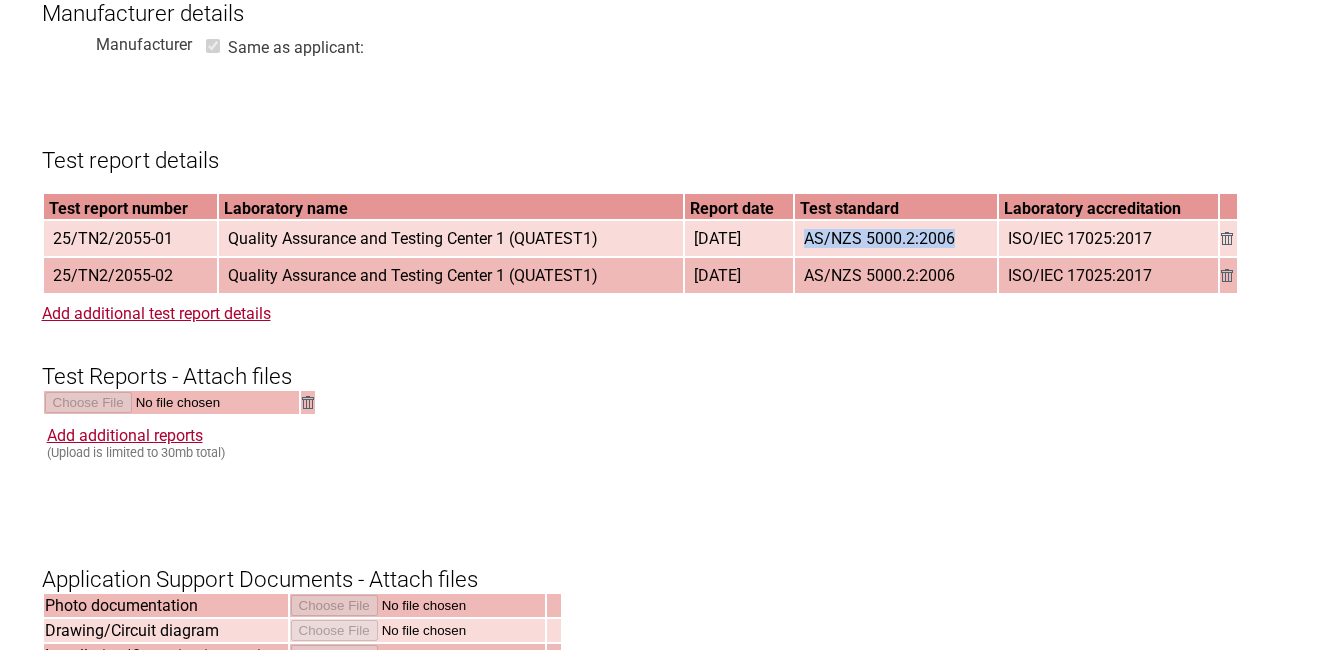 click on "AS/NZS 5000.2:2006" at bounding box center (879, 238) 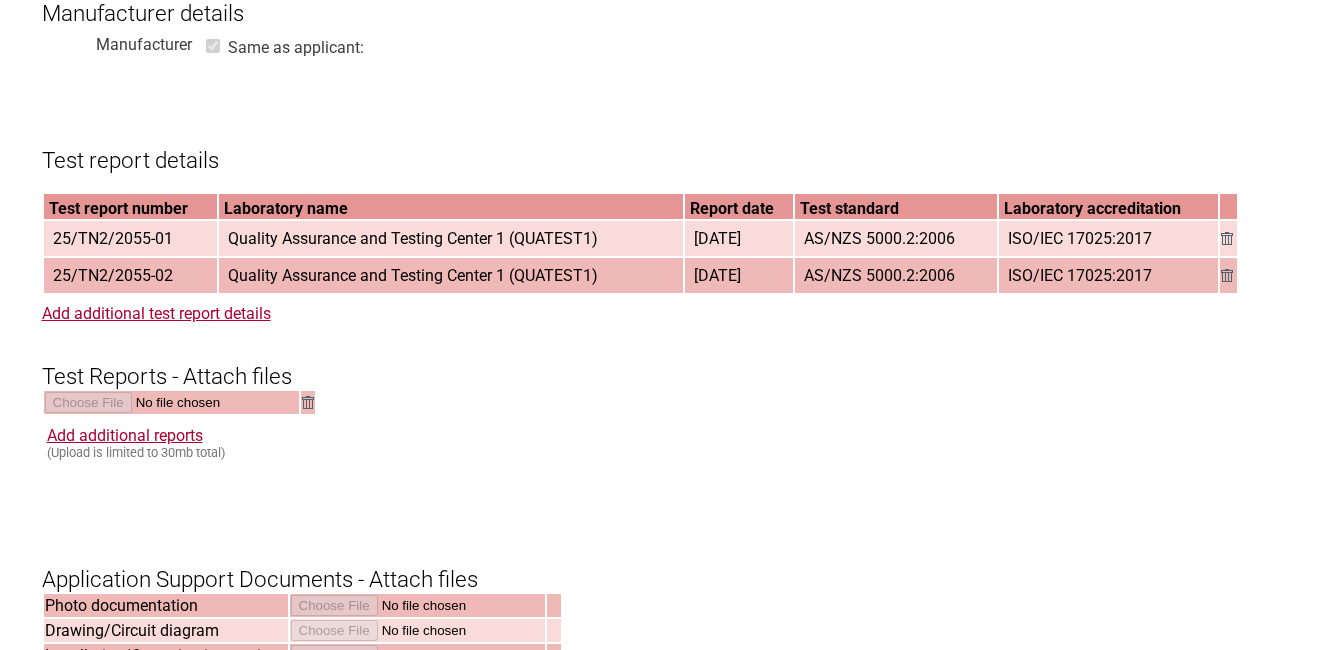 click on "ISO/IEC 17025:2017" at bounding box center [1080, 238] 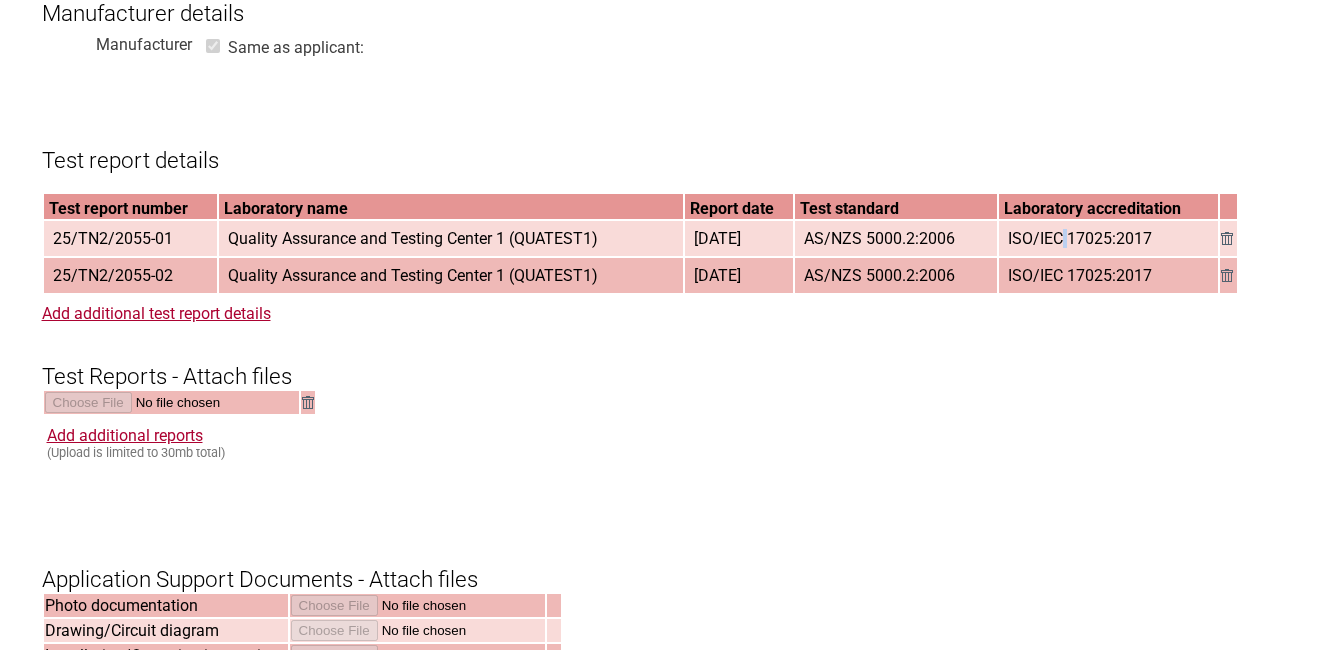 click on "ISO/IEC 17025:2017" at bounding box center [1080, 238] 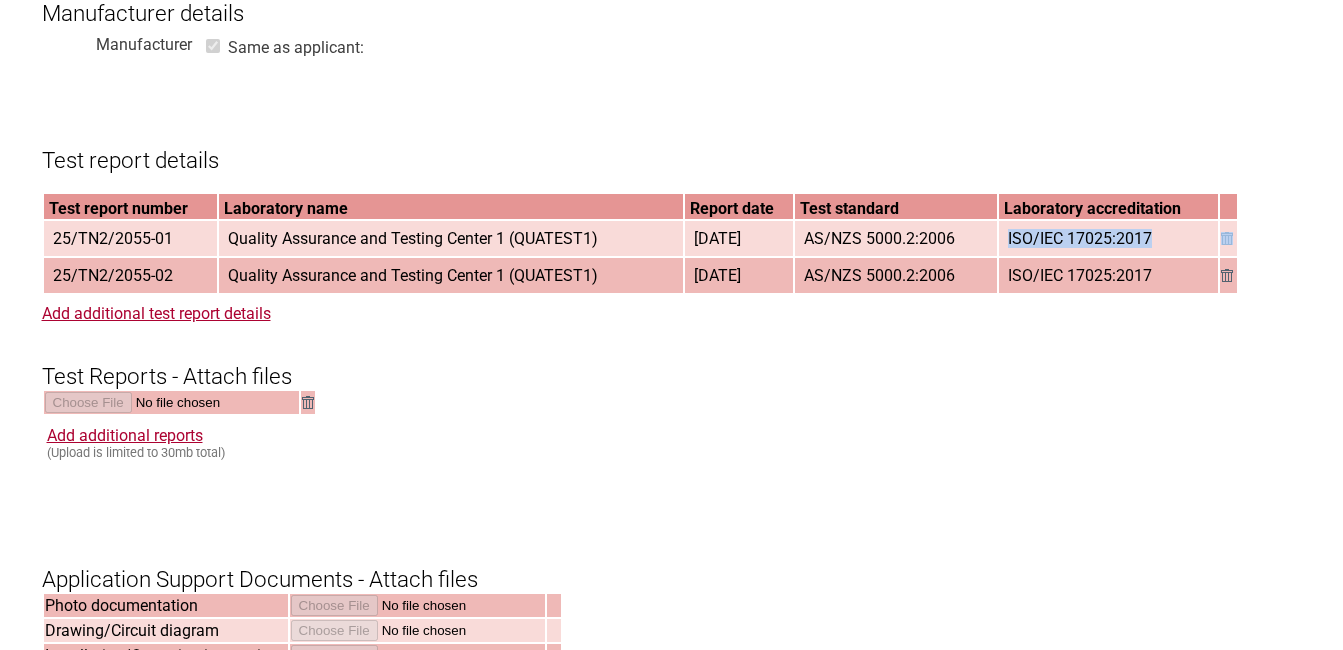 click on "ISO/IEC 17025:2017" at bounding box center [1080, 238] 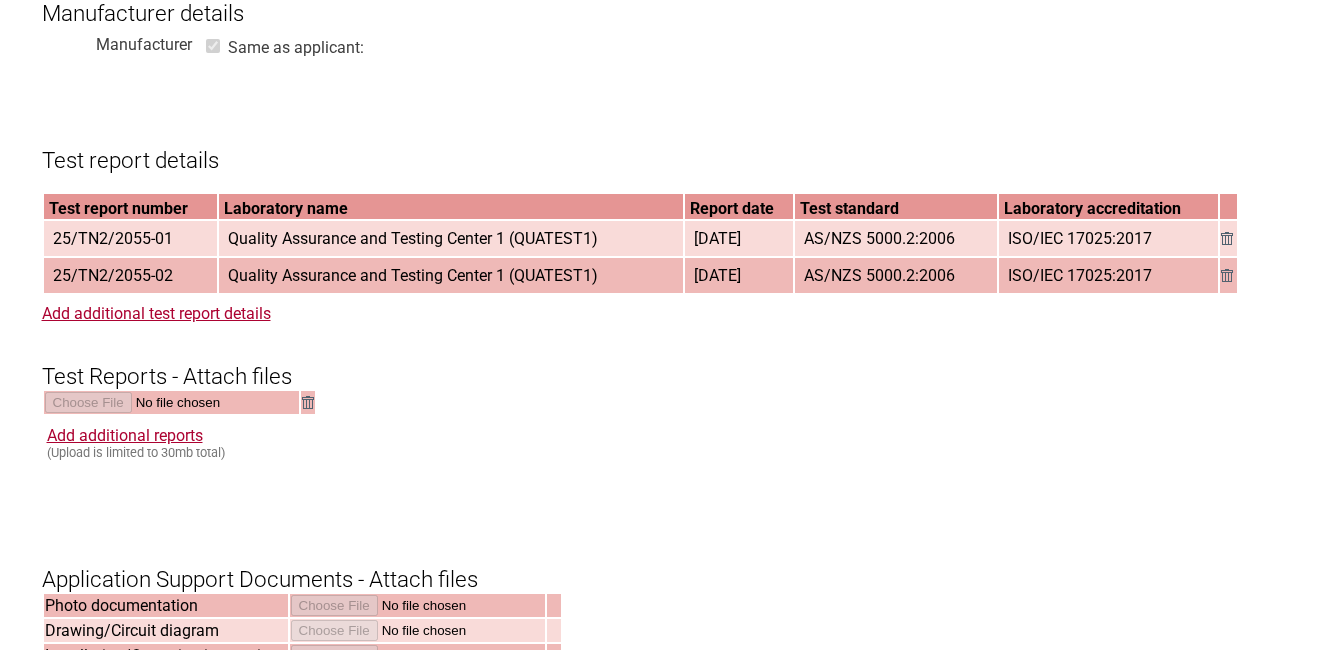 click on "Test Reports - Attach files" at bounding box center [672, 359] 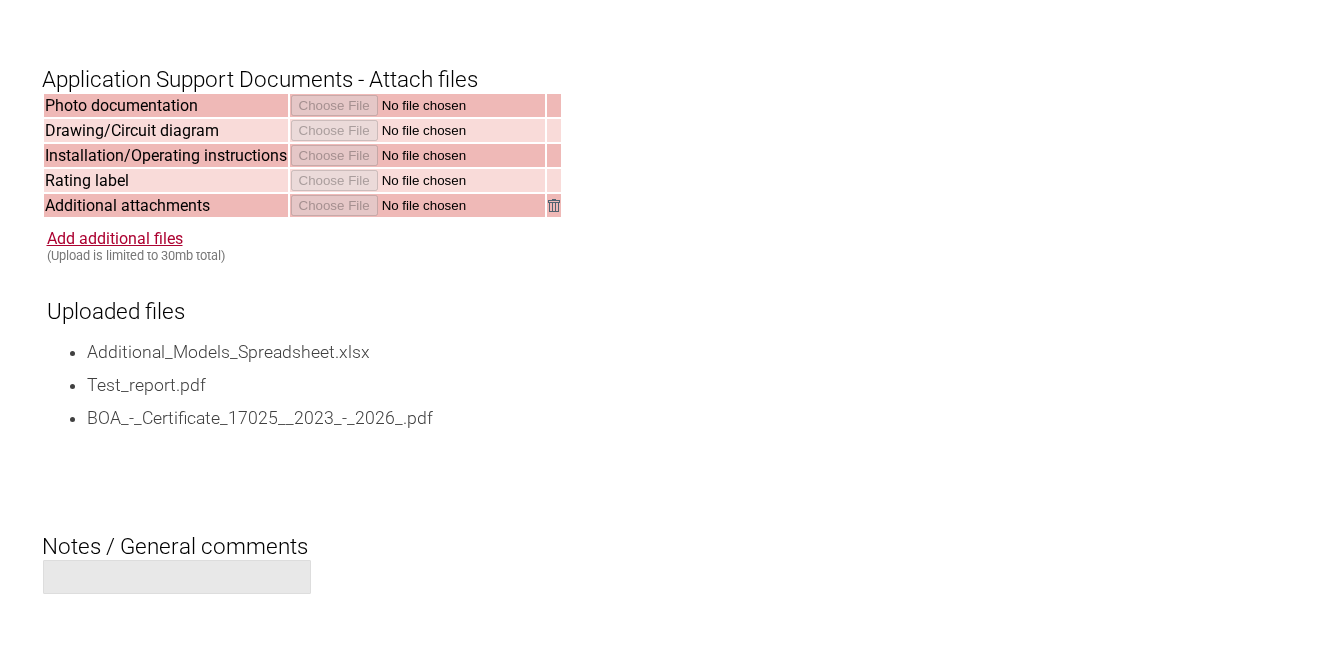 scroll, scrollTop: 2300, scrollLeft: 0, axis: vertical 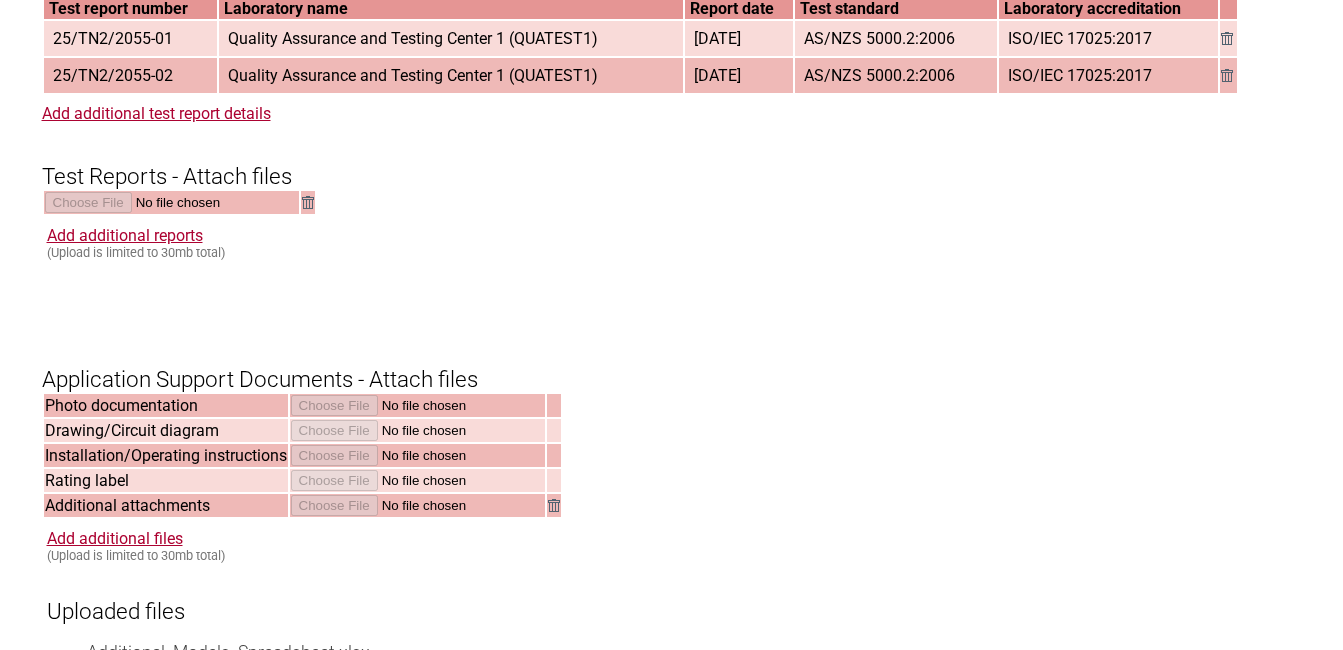 click on "Resume key: pnGDRG48
Please record this key, it will enable you to resume your application later.
Application submitted [DATE] 7:49 p.m.
Applicant / Current Certificate Holder’s Details
Business name LiOA Electrical Equipment Company Limited
ABN / ACN ([GEOGRAPHIC_DATA] only)
Contact name [PERSON_NAME] The [PERSON_NAME]
Phone number [PHONE_NUMBER]
Mobile number [PHONE_NUMBER] (Optional)
Email address [PERSON_NAME][EMAIL_ADDRESS][DOMAIN_NAME]
Street address
Street address [PERSON_NAME][GEOGRAPHIC_DATA][PERSON_NAME][PERSON_NAME] [PERSON_NAME][GEOGRAPHIC_DATA]
Postcode 17000
Country [GEOGRAPHIC_DATA]
General
Client Authorisation ?
Processing time standard
* Priority processing will incur additional charges
Application type New
Existing approval #
Product details
General description  V-90 insulated, 3V-90 sheathed electric cable  (Multi-core, Flat)
Models
Model number
Trade/Brand name
Electrical rating
[GEOGRAPHIC_DATA]" at bounding box center [672, -164] 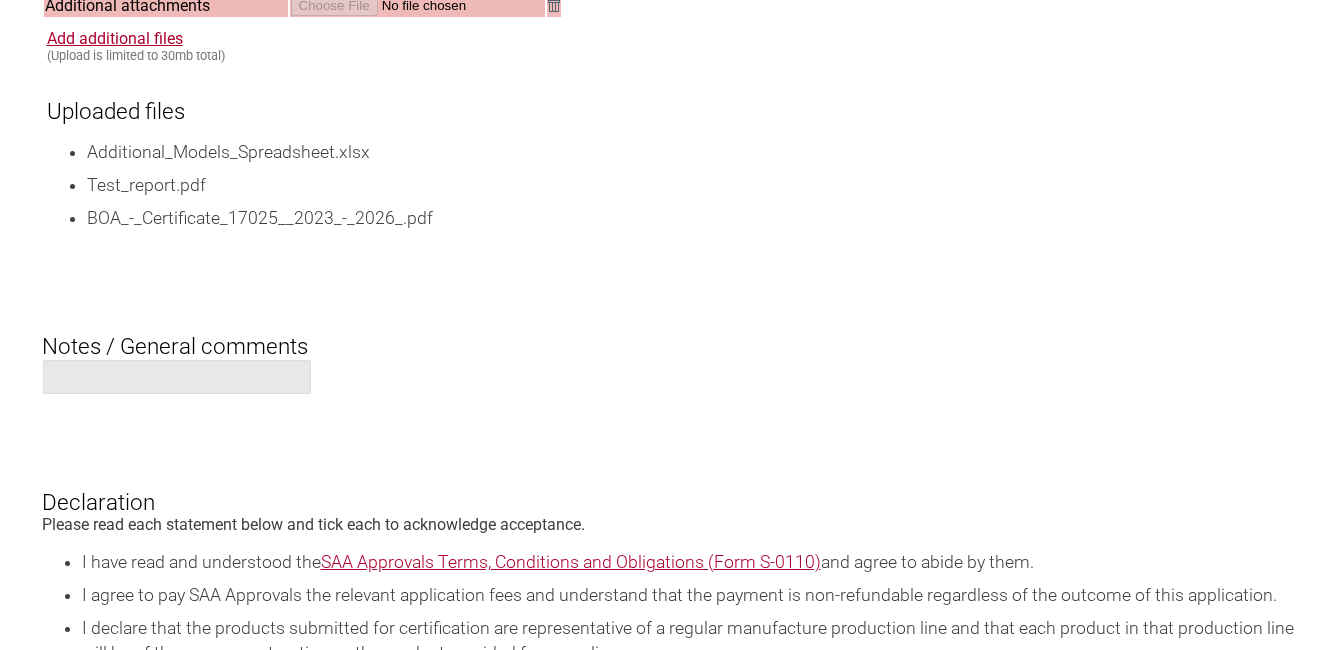 scroll, scrollTop: 2700, scrollLeft: 0, axis: vertical 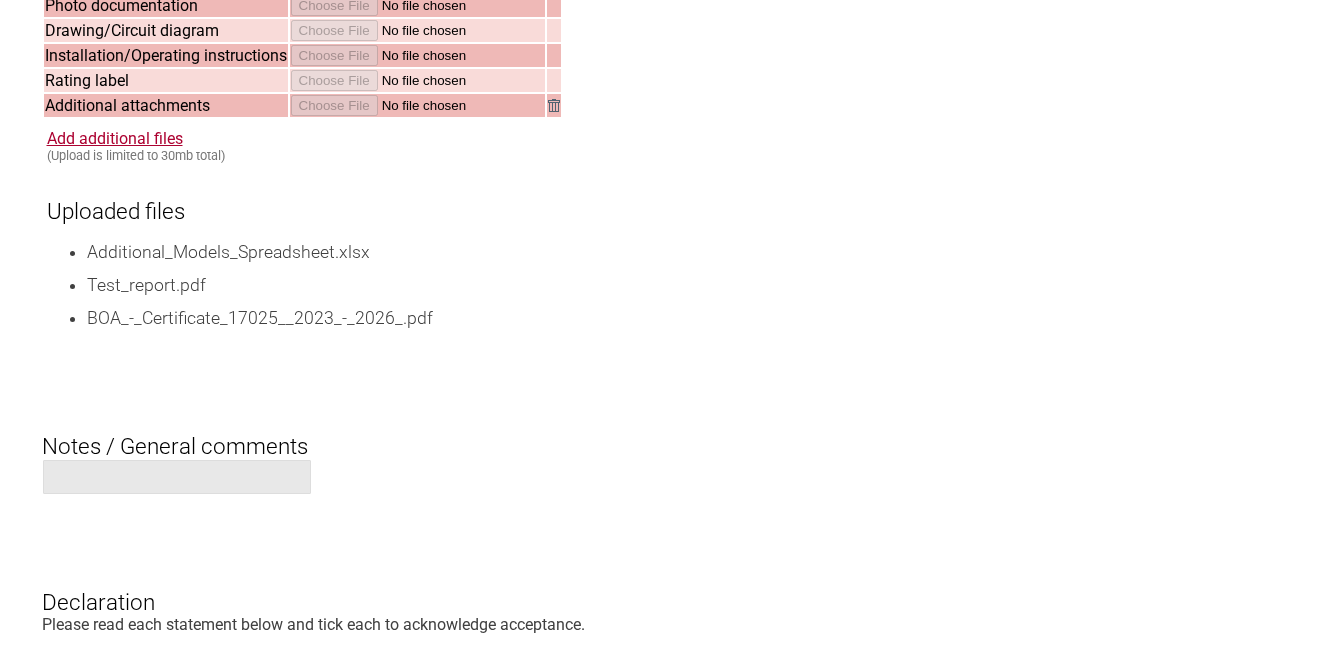 click on "BOA_-_Certificate_17025__2023_-_2026_.pdf" at bounding box center (694, 318) 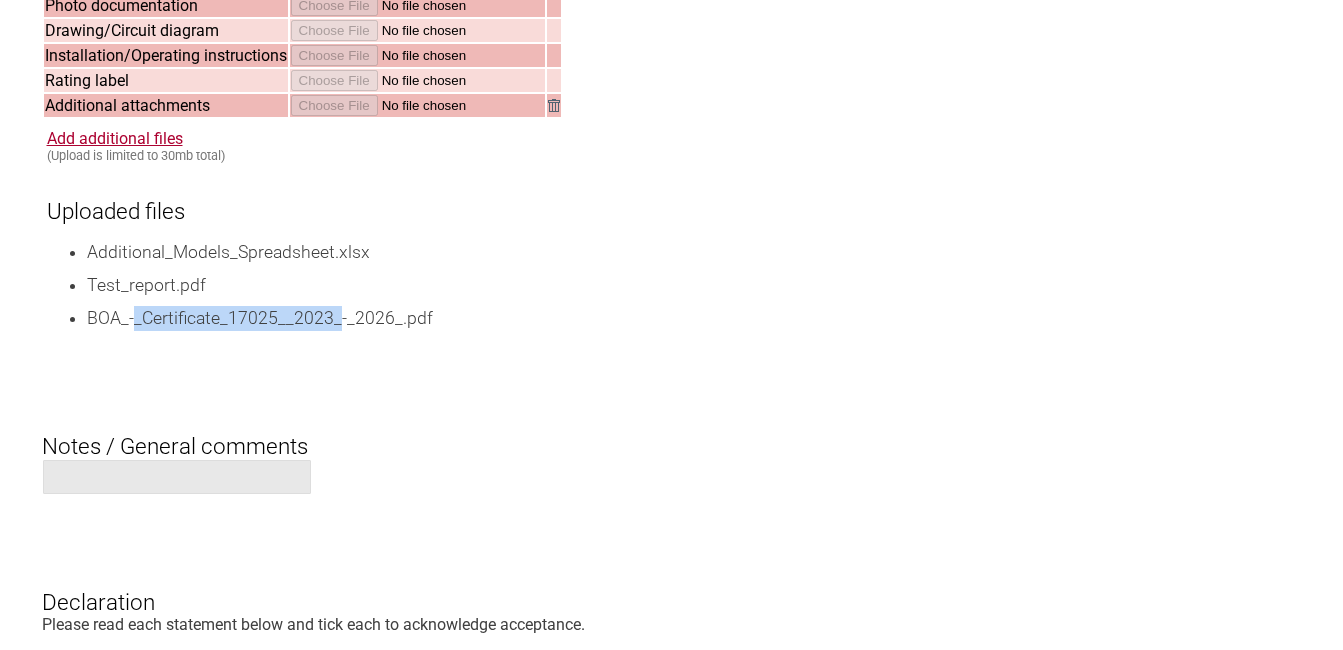 click on "BOA_-_Certificate_17025__2023_-_2026_.pdf" at bounding box center [694, 318] 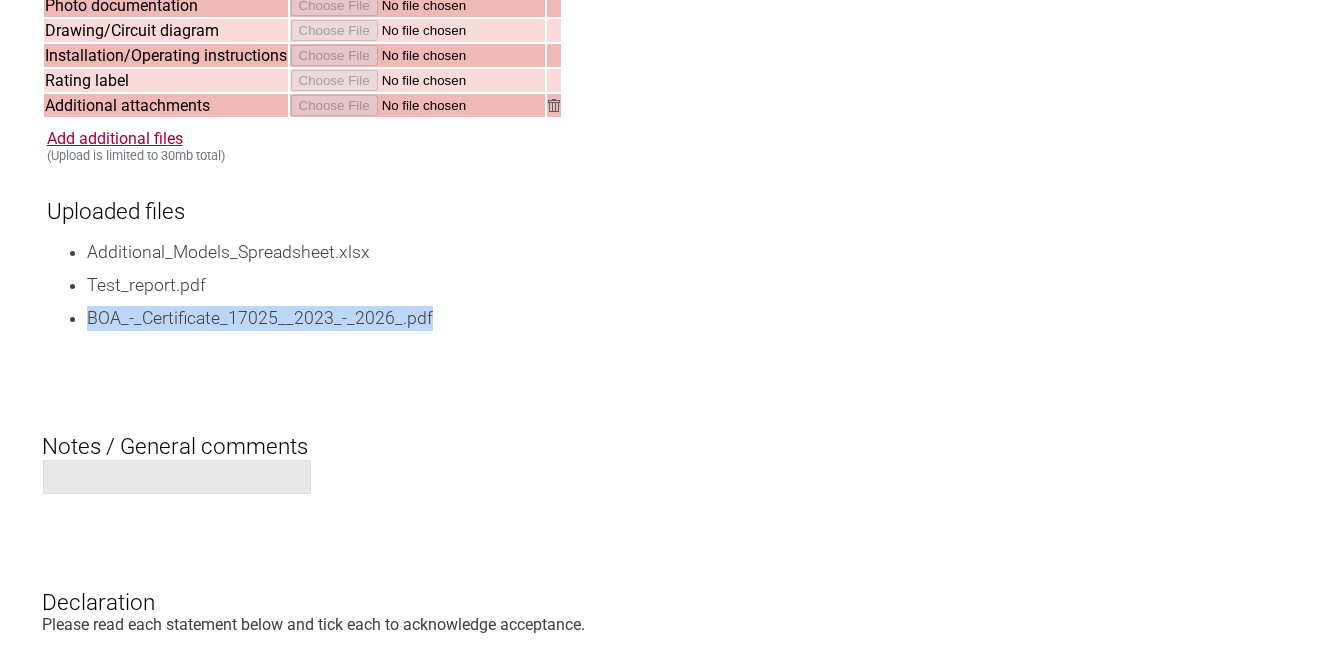 click on "BOA_-_Certificate_17025__2023_-_2026_.pdf" at bounding box center [694, 318] 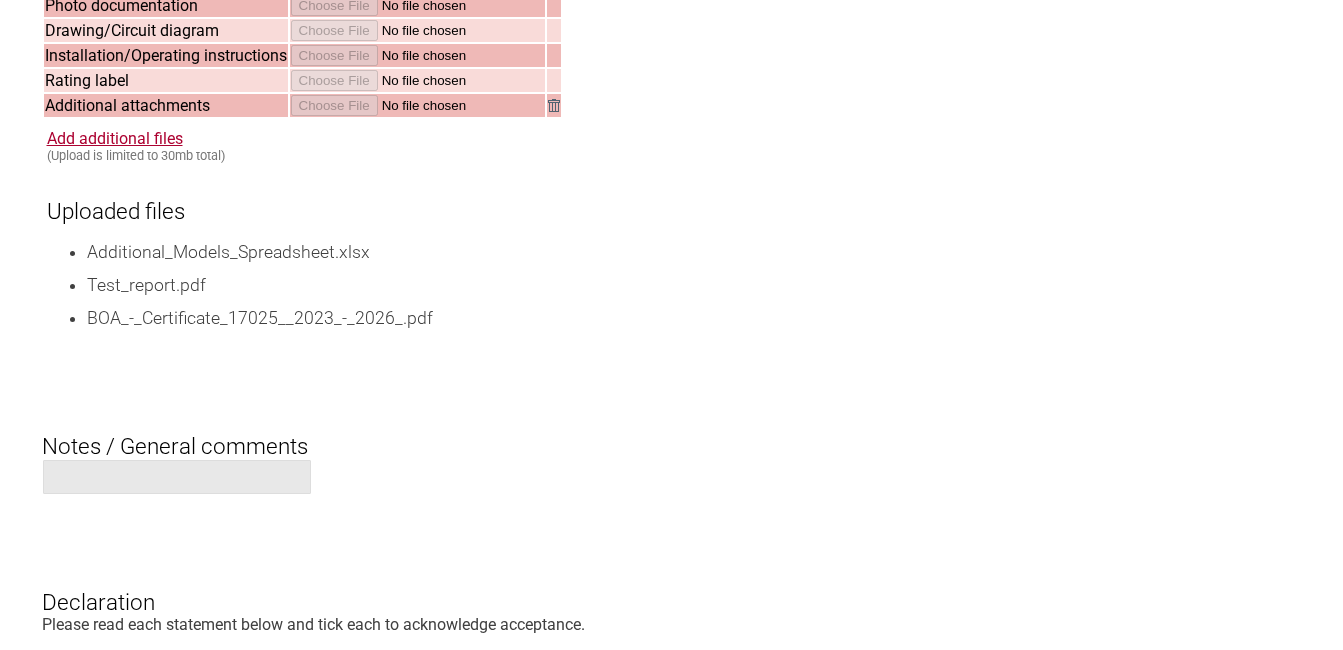 drag, startPoint x: 263, startPoint y: 329, endPoint x: 714, endPoint y: 410, distance: 458.2161 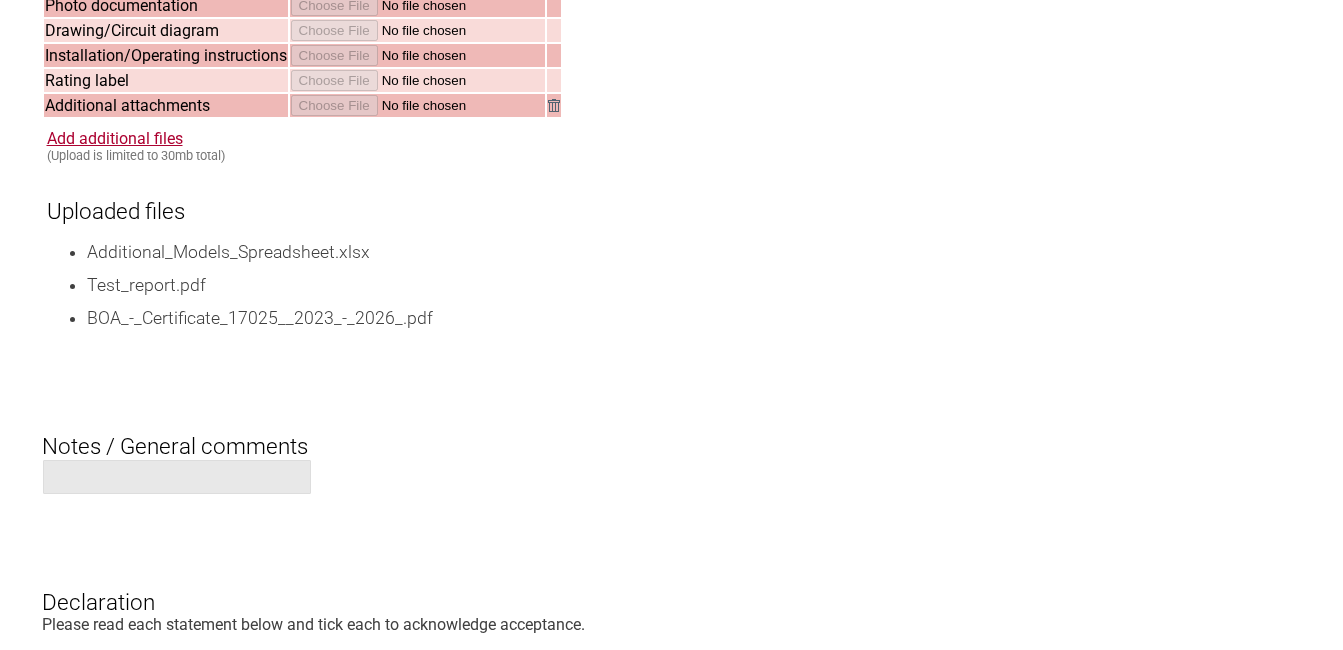 scroll, scrollTop: 2600, scrollLeft: 0, axis: vertical 